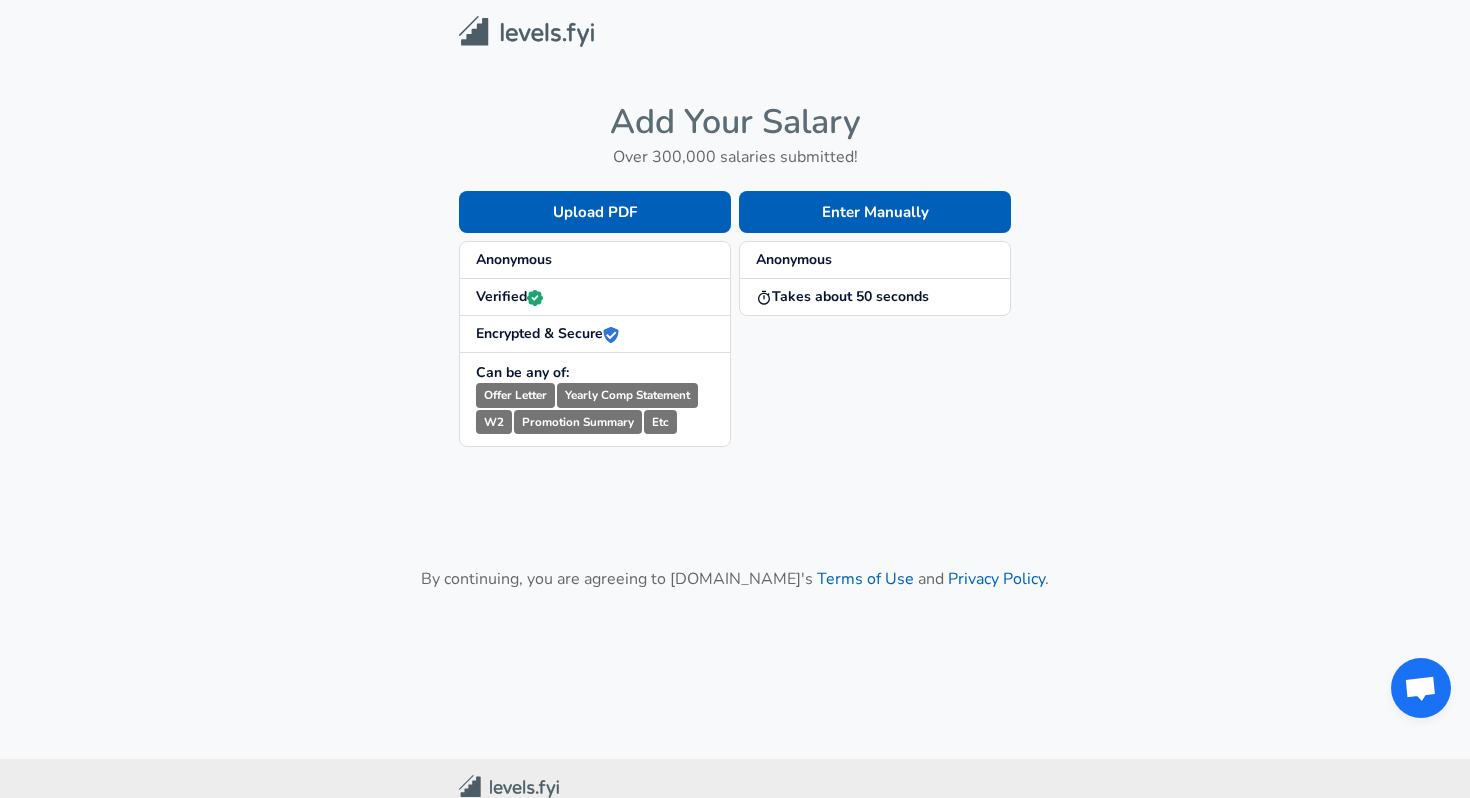 scroll, scrollTop: 0, scrollLeft: 0, axis: both 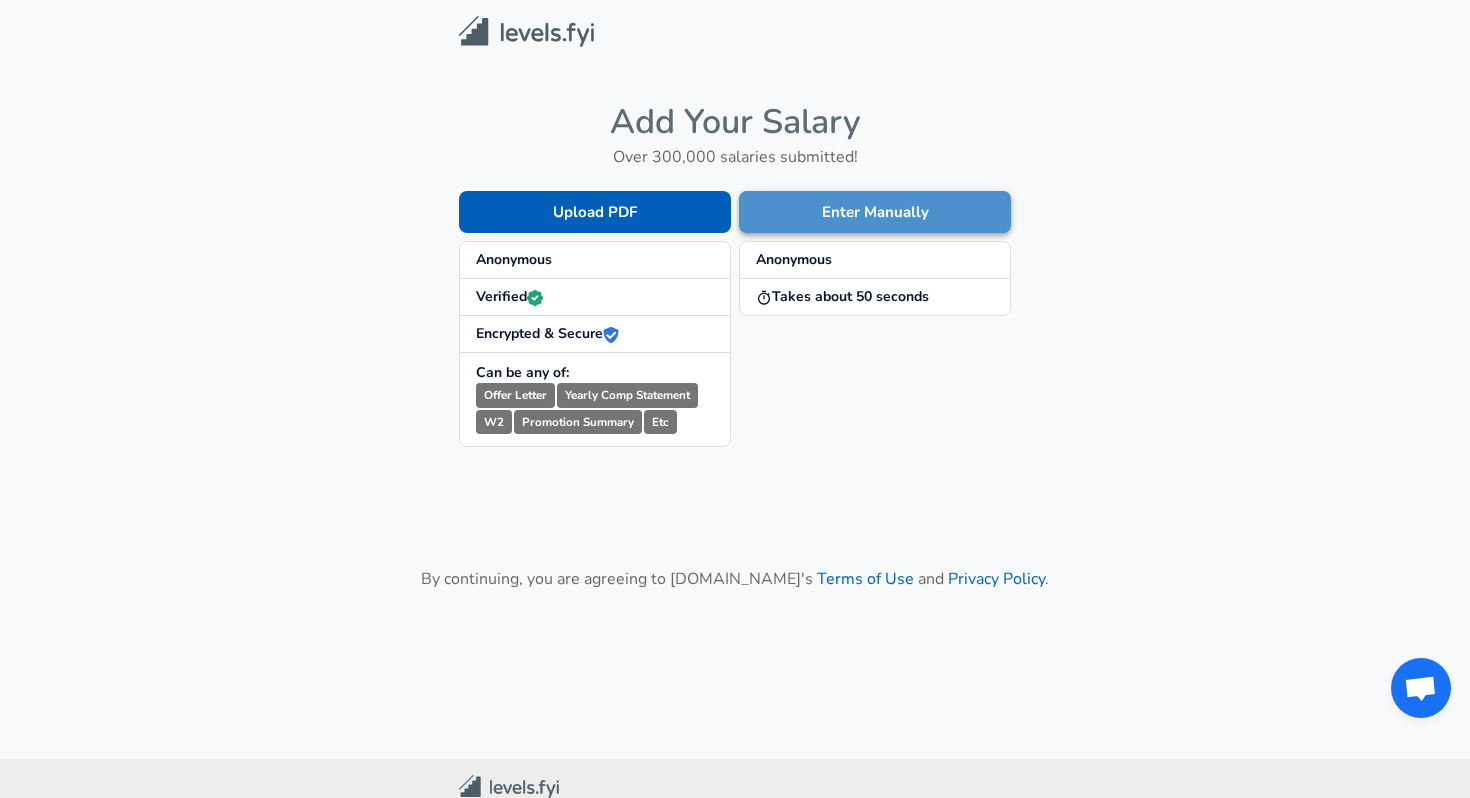 click on "Enter Manually" at bounding box center (875, 212) 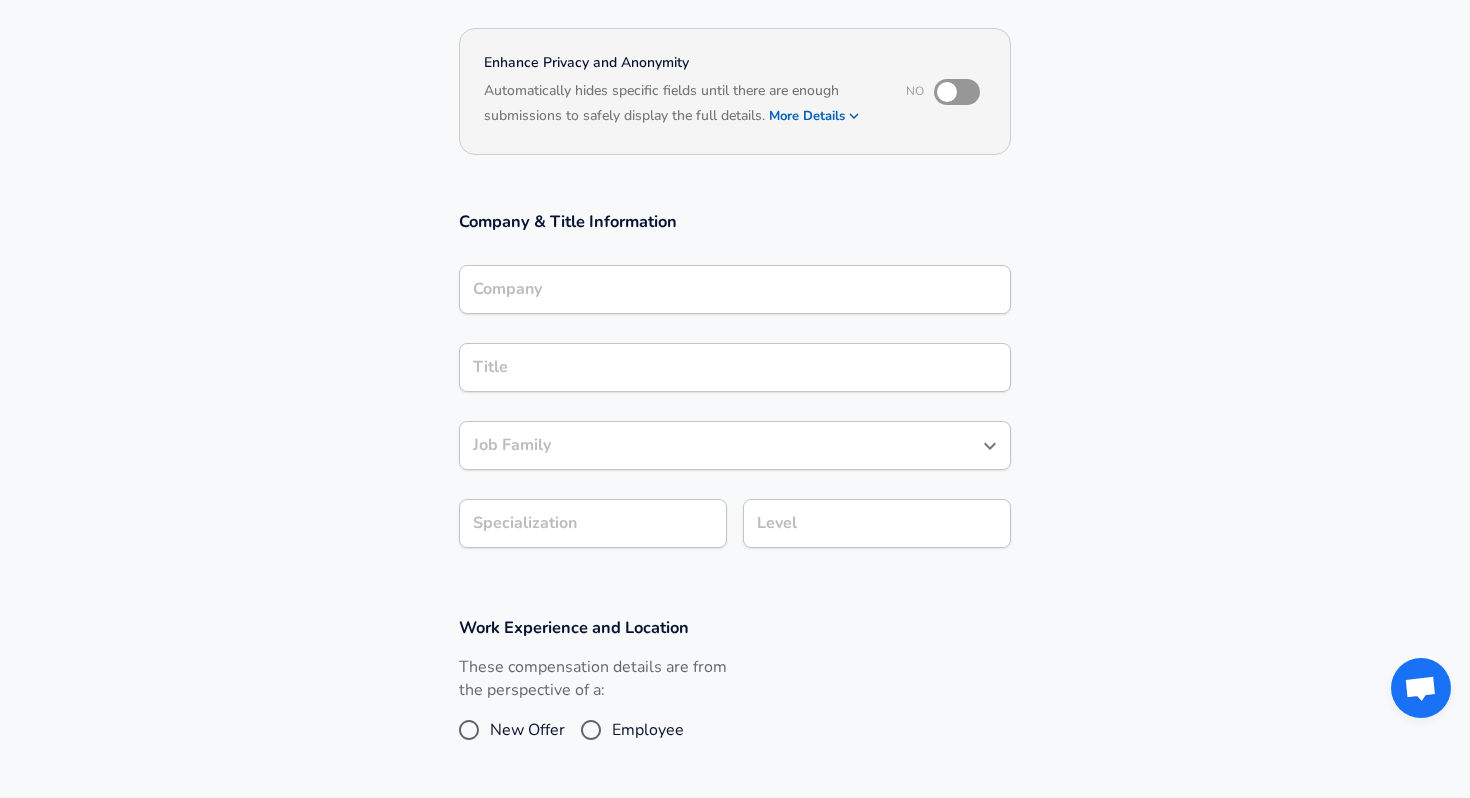 click on "Company" at bounding box center (735, 289) 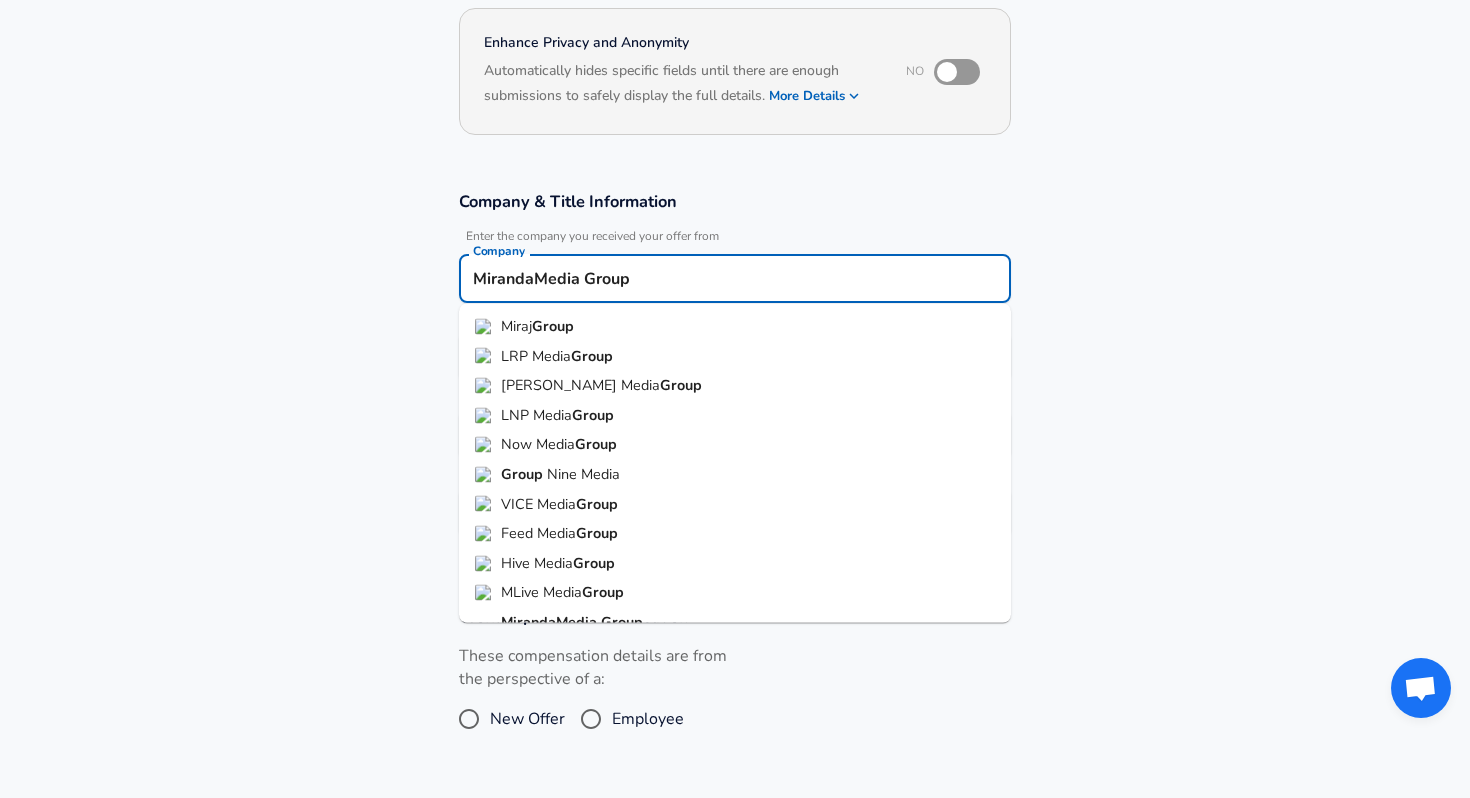 scroll, scrollTop: 22, scrollLeft: 0, axis: vertical 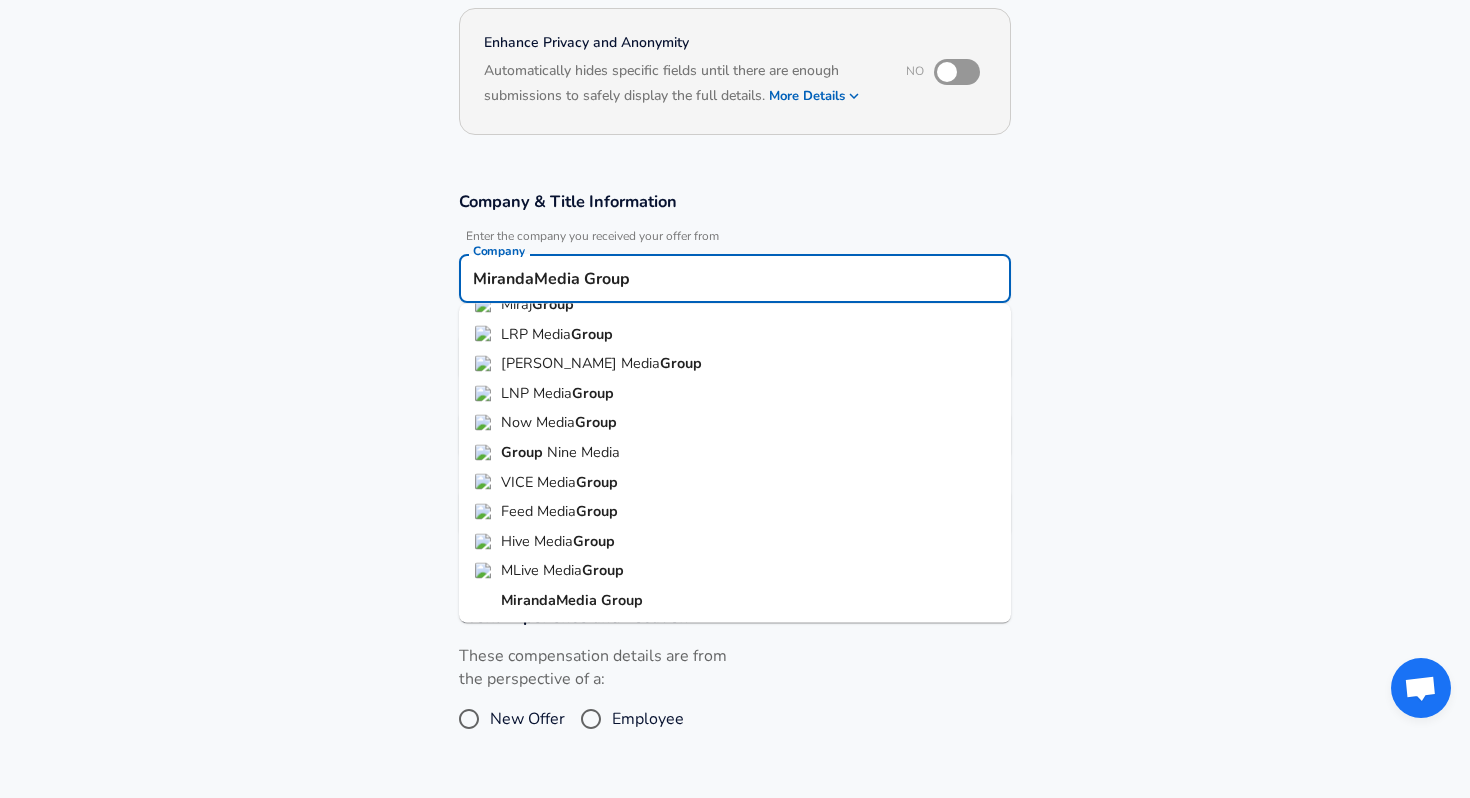 click on "MirandaMedia" at bounding box center (551, 600) 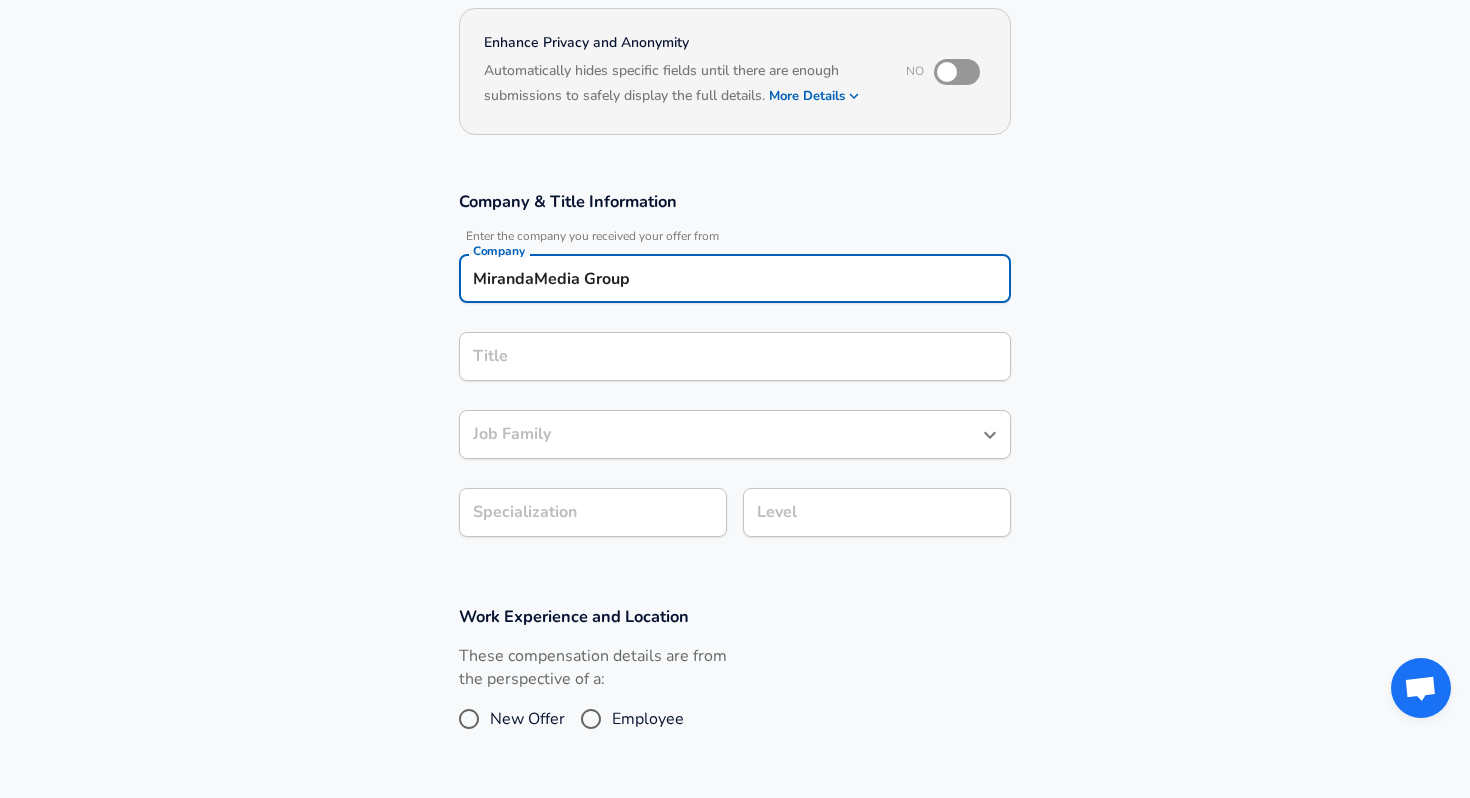 type on "MirandaMedia Group" 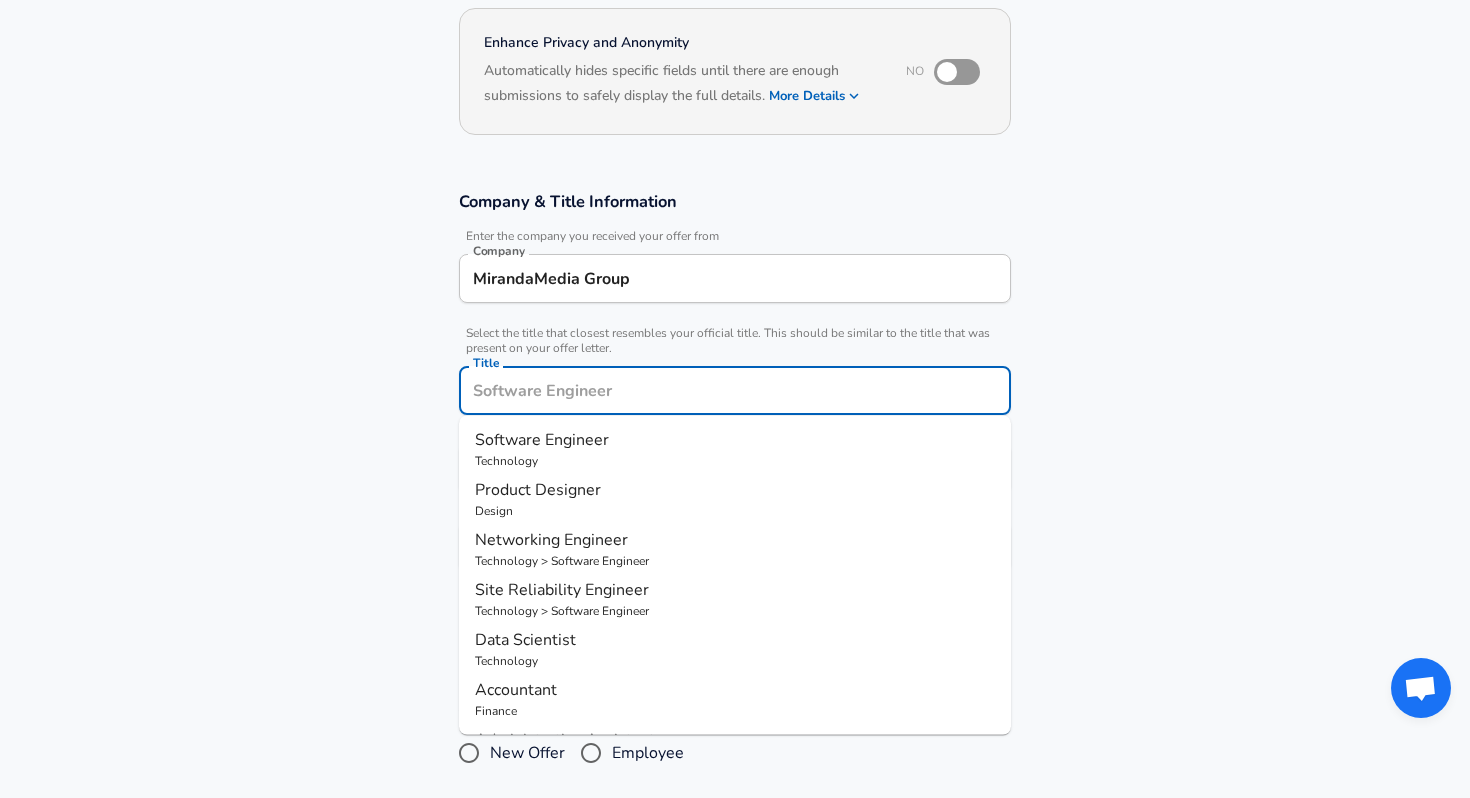 click on "Title" at bounding box center (735, 390) 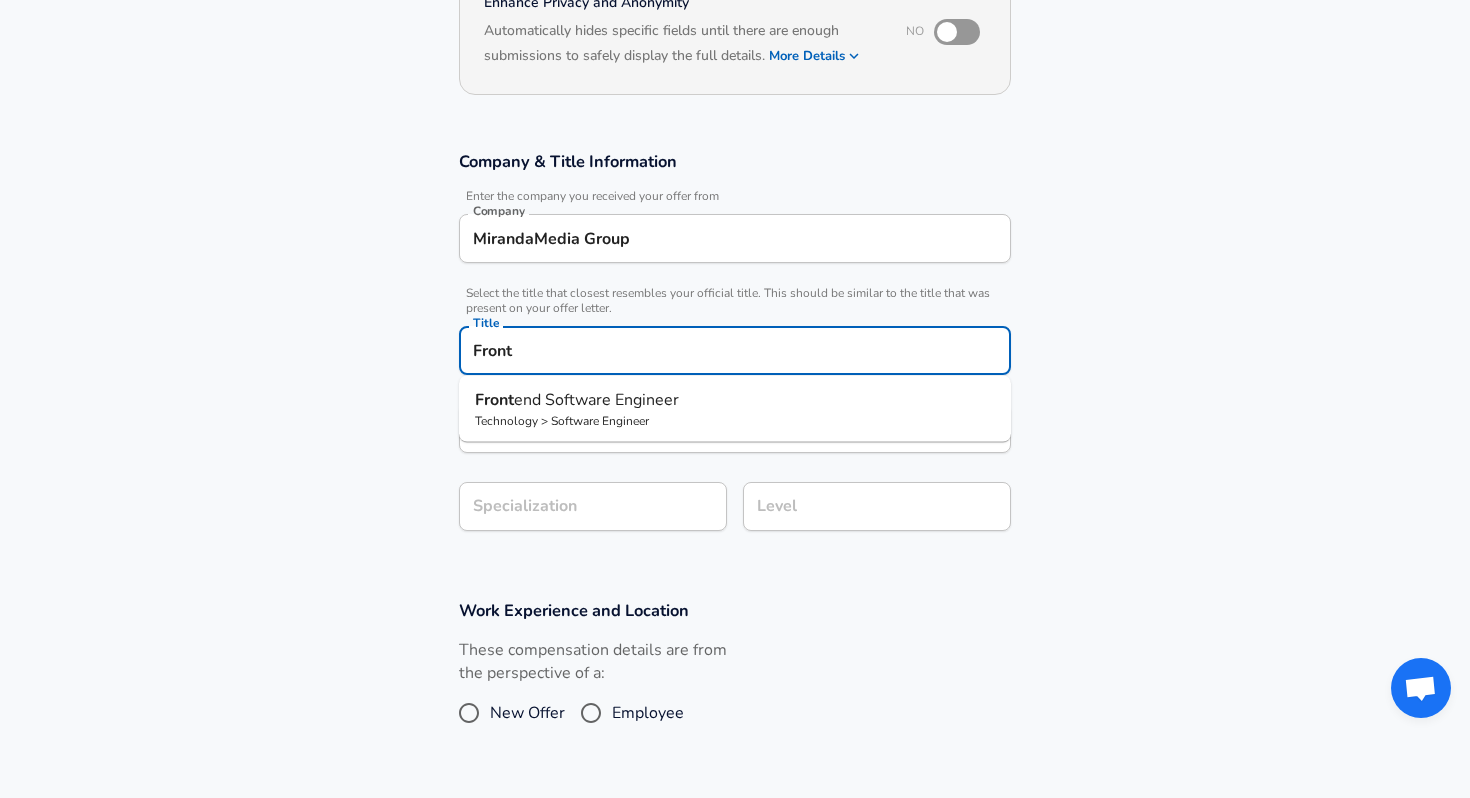 click on "end Software Engineer" at bounding box center [596, 400] 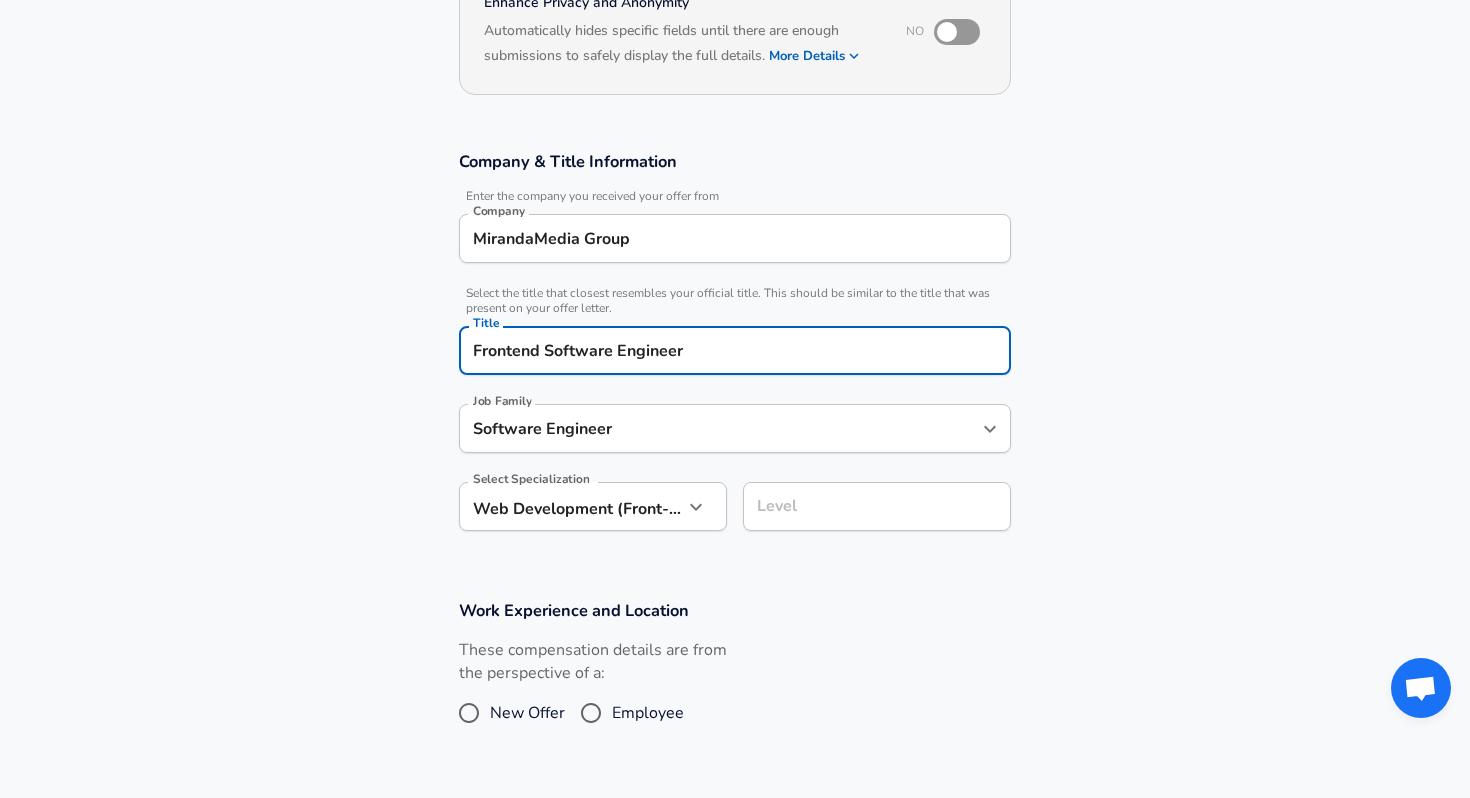 type on "Frontend Software Engineer" 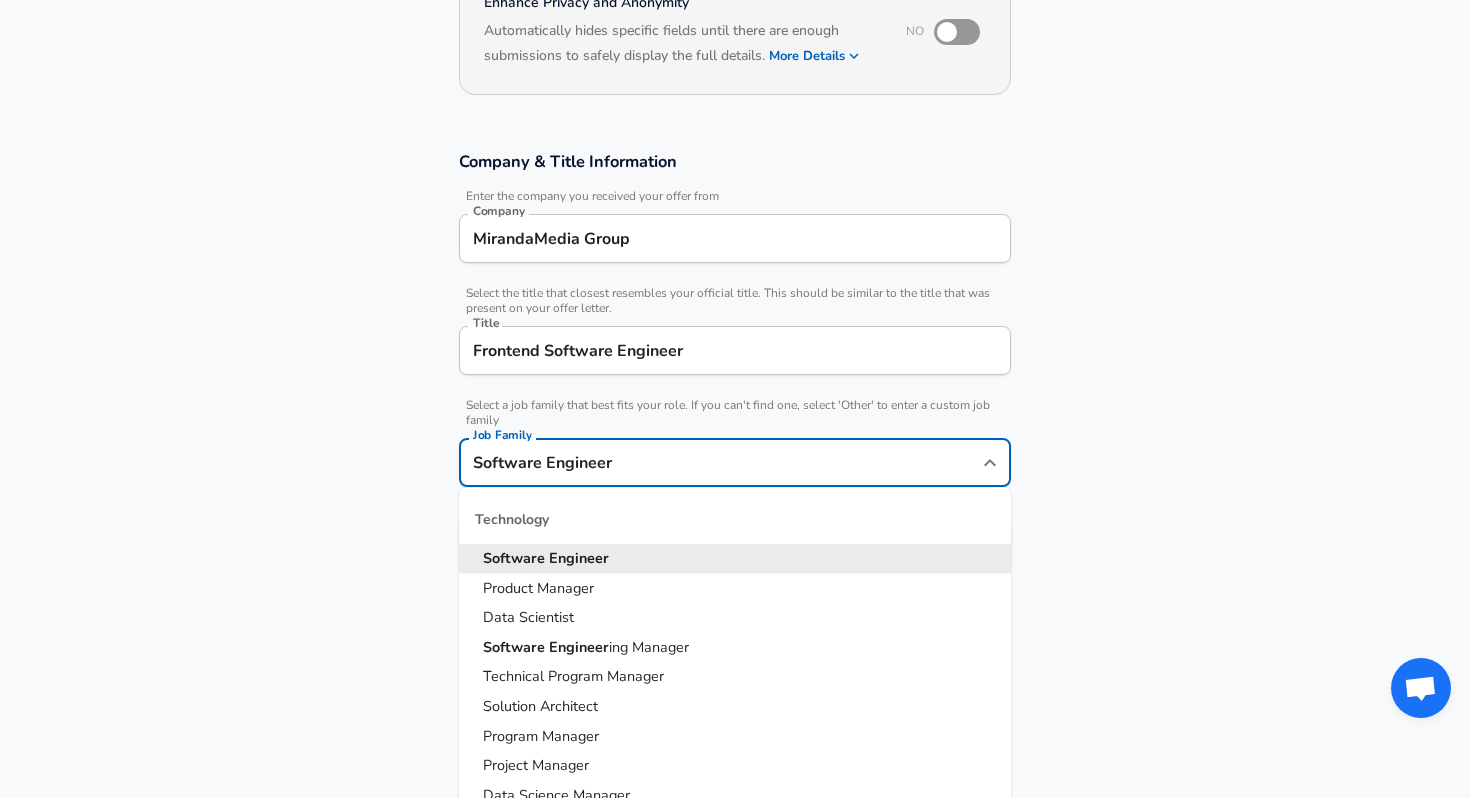 scroll, scrollTop: 269, scrollLeft: 0, axis: vertical 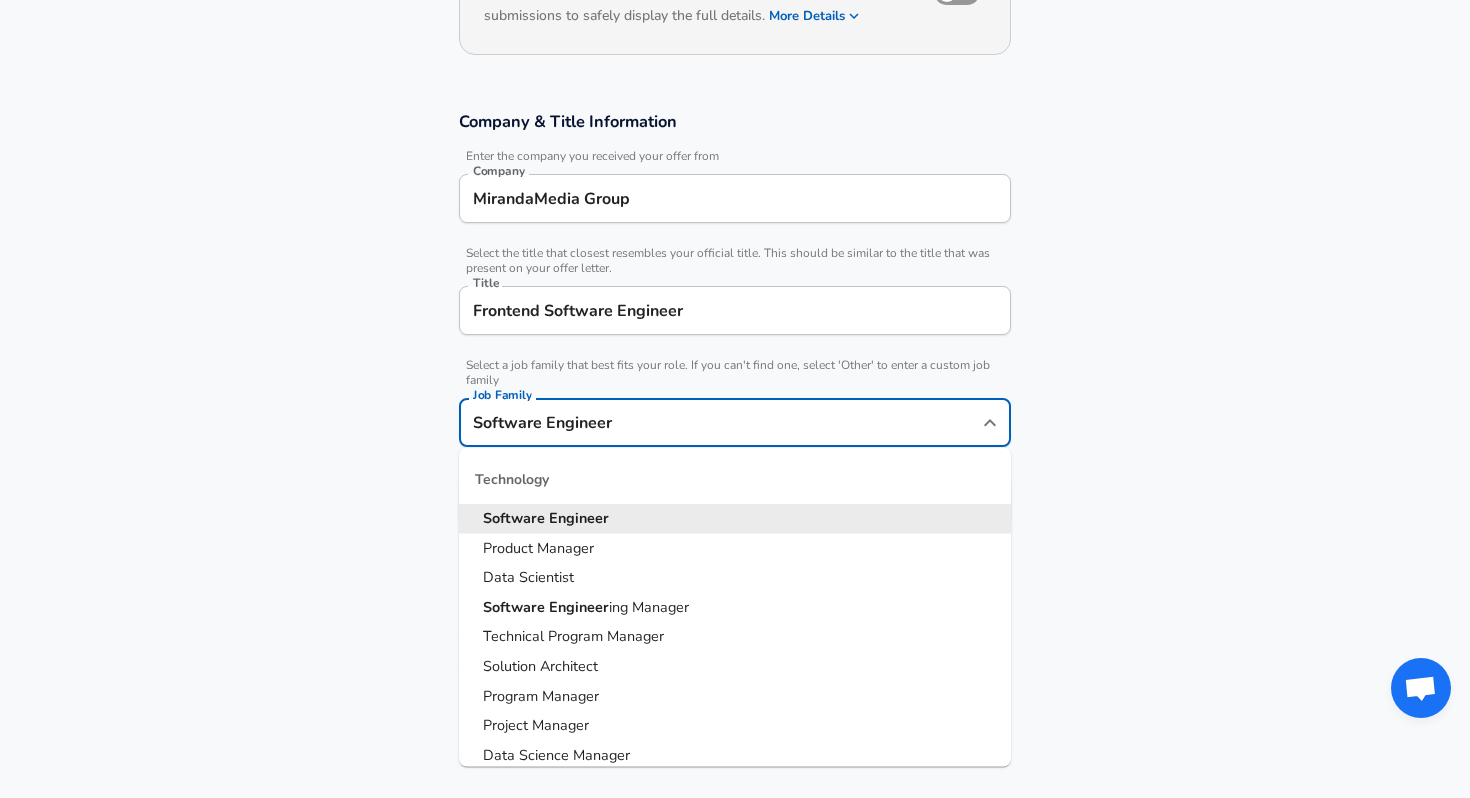 click on "Software Engineer" at bounding box center (720, 422) 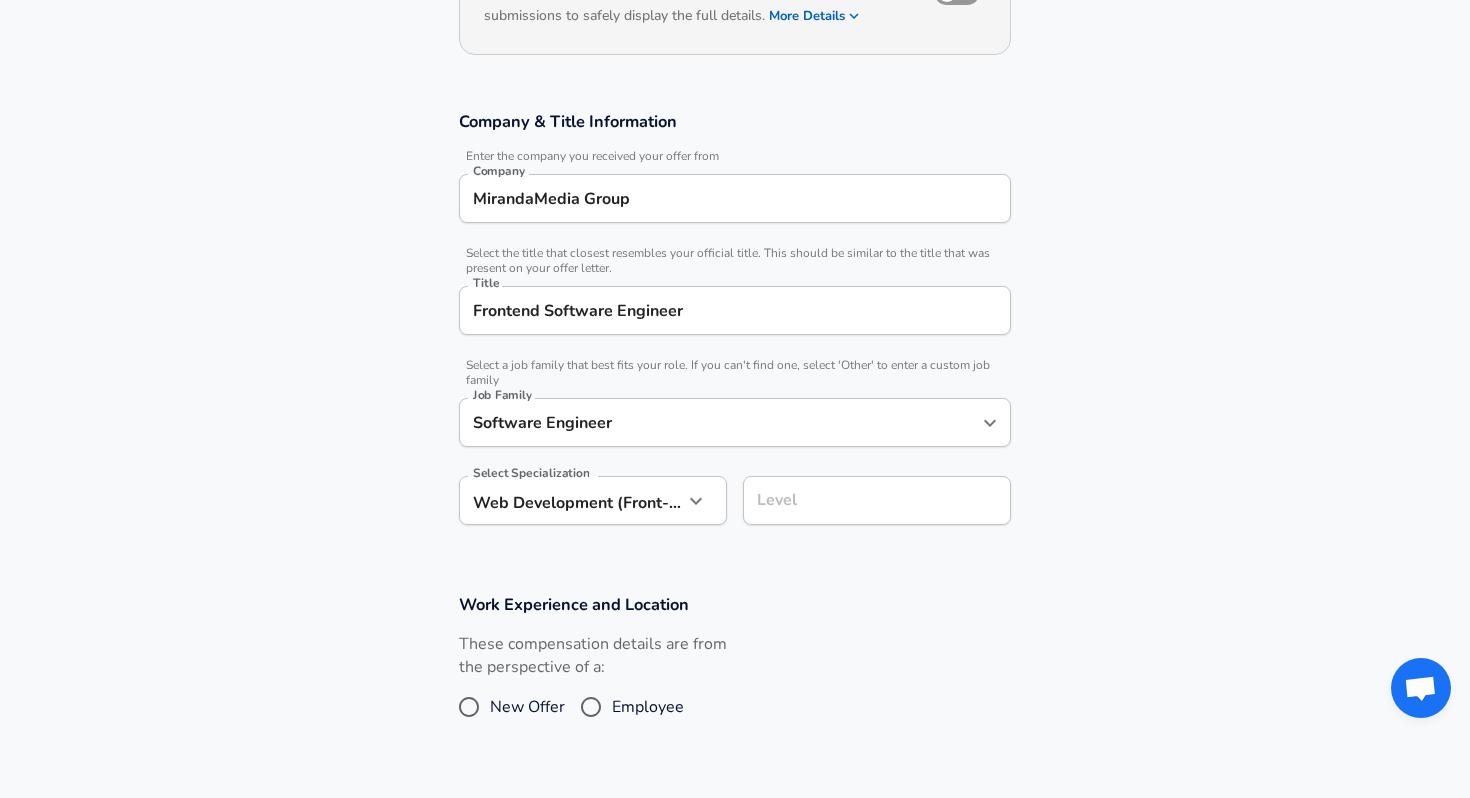 click on "Level Level" at bounding box center (877, 503) 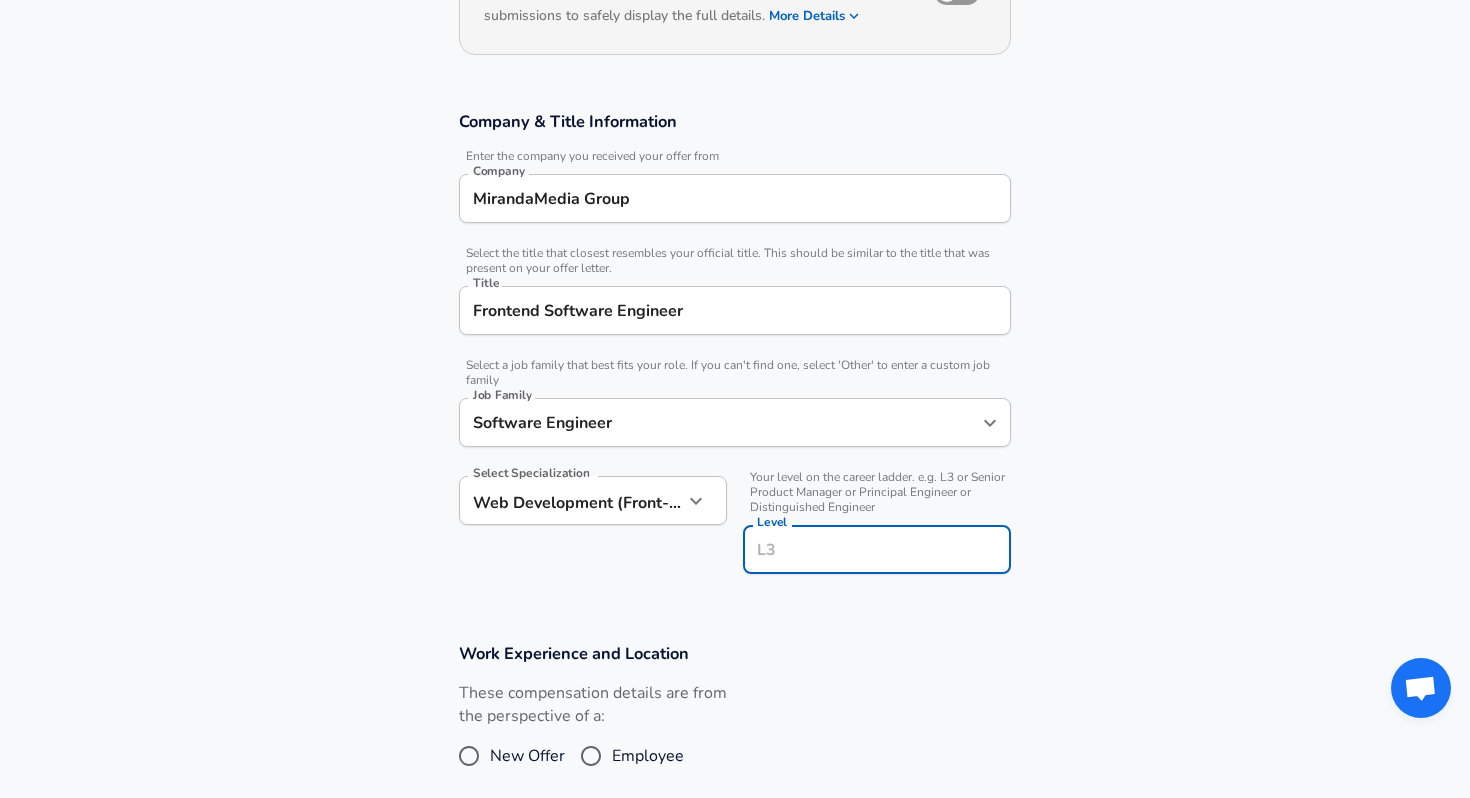 scroll, scrollTop: 309, scrollLeft: 0, axis: vertical 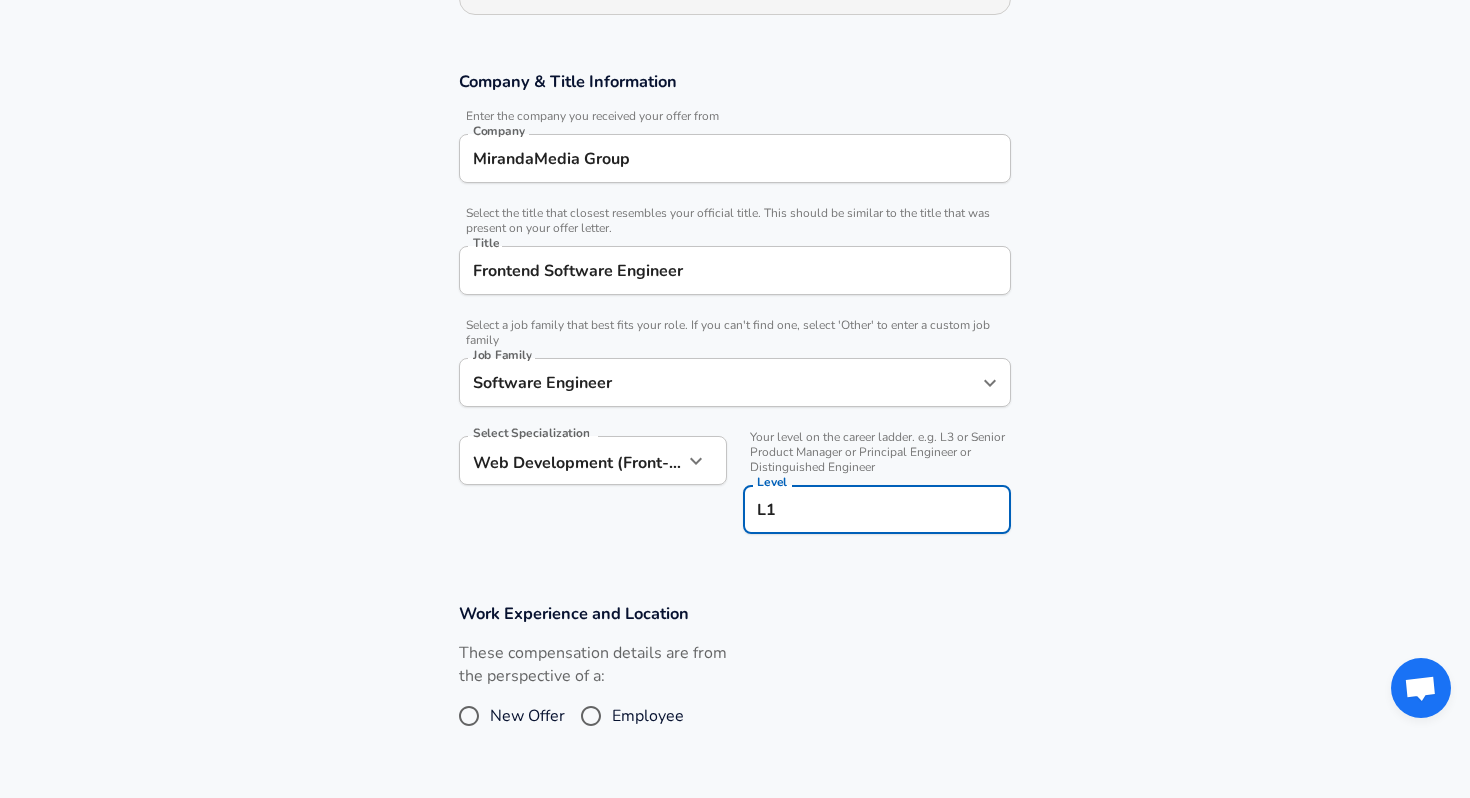 type on "L" 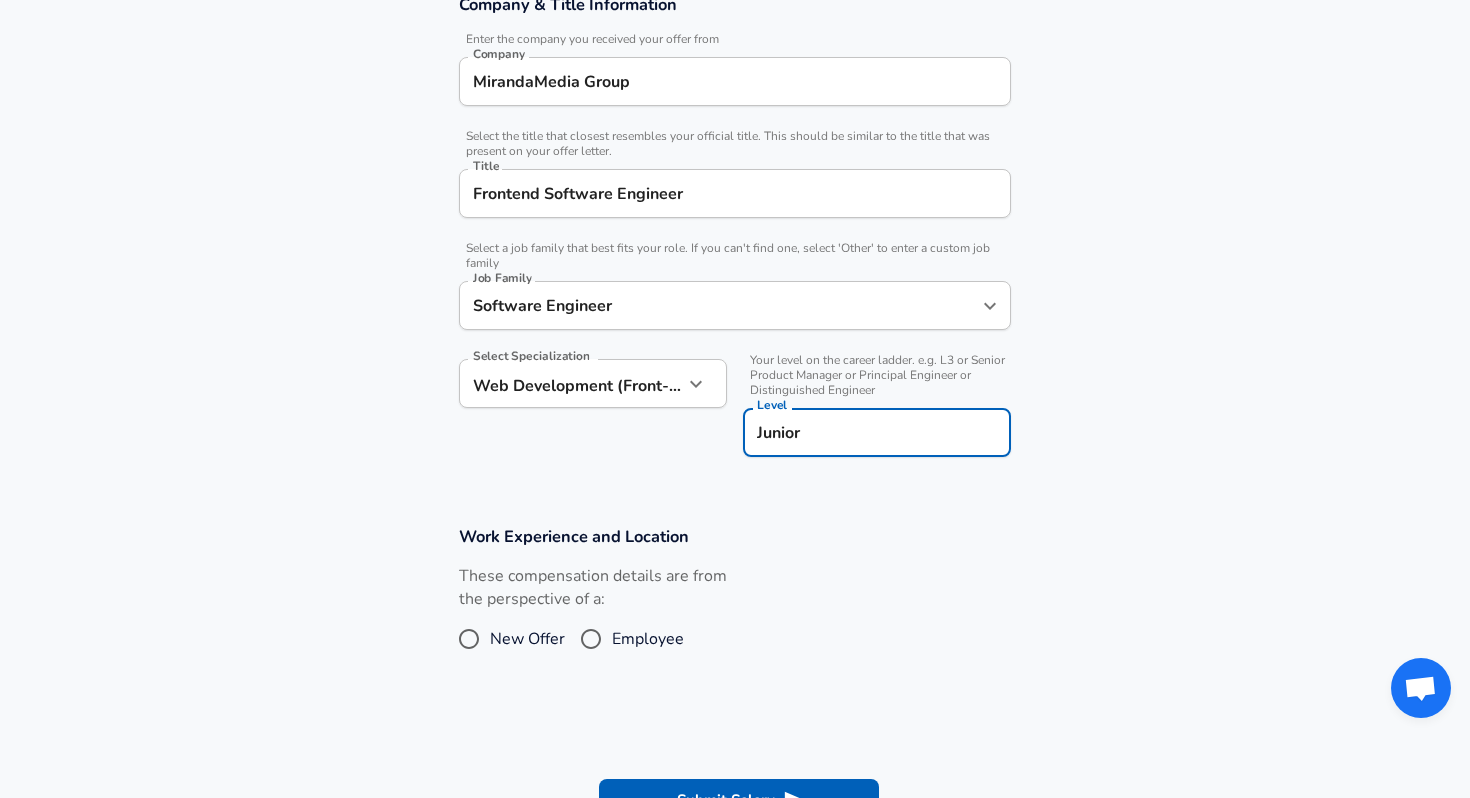 scroll, scrollTop: 427, scrollLeft: 0, axis: vertical 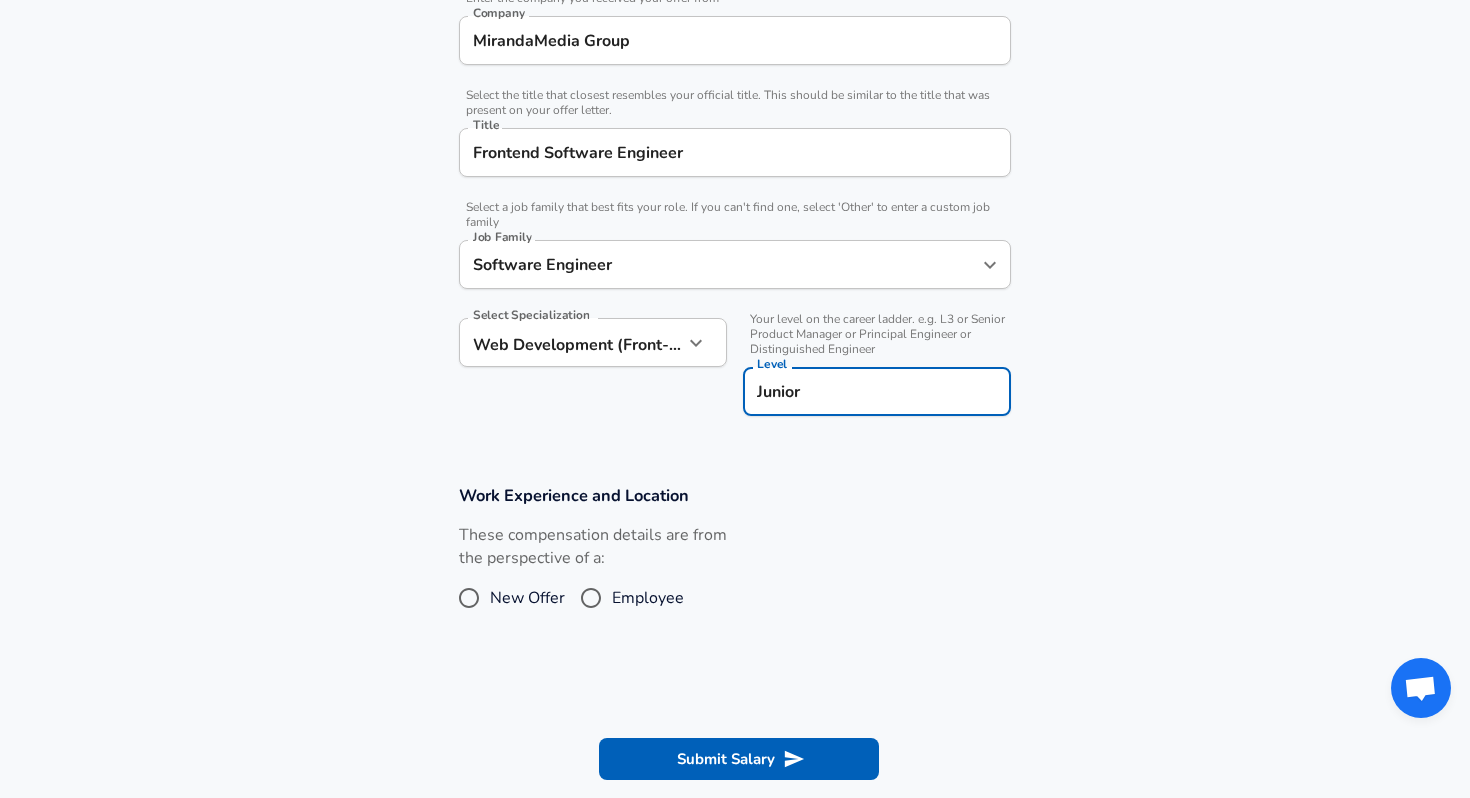 type on "Junior" 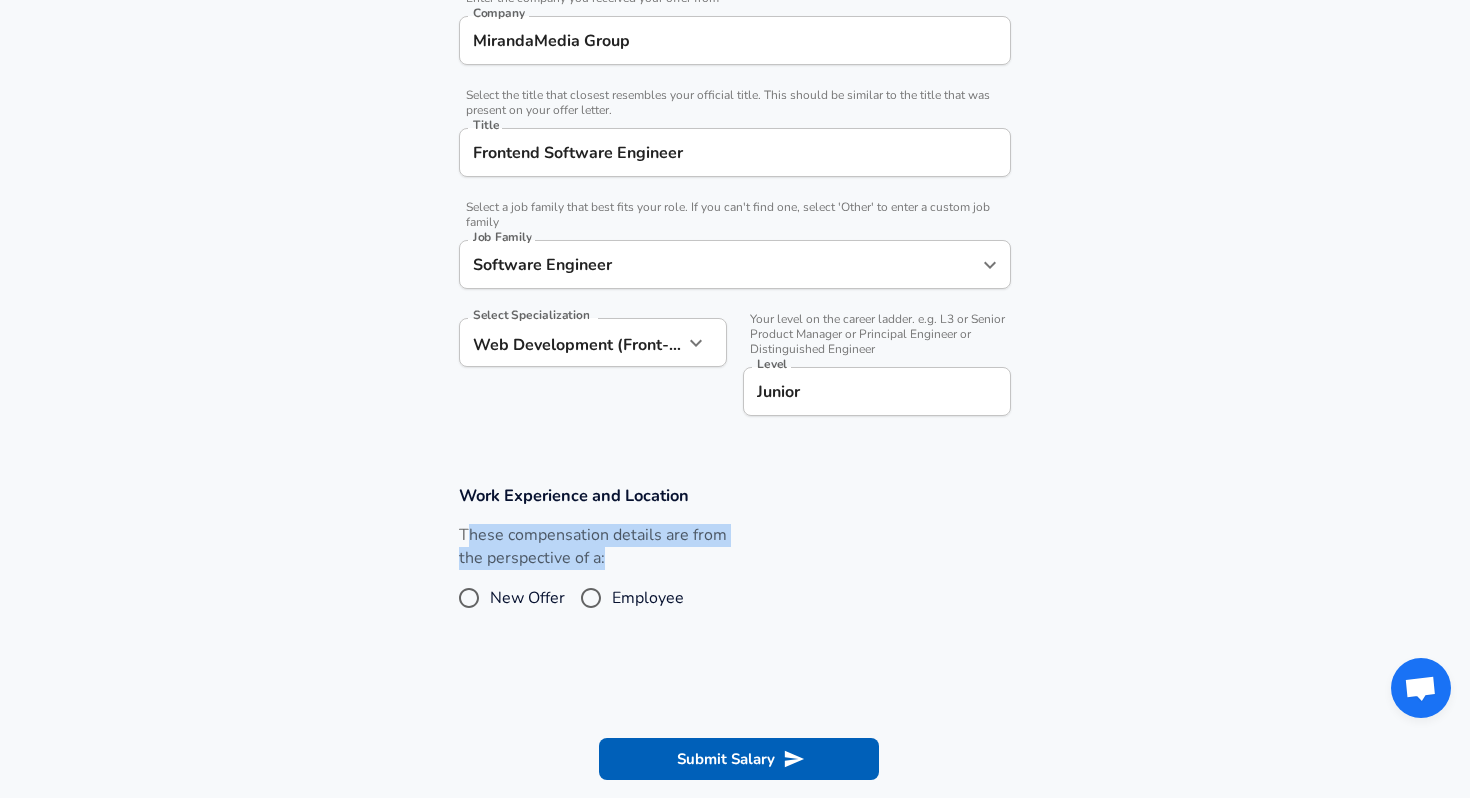 drag, startPoint x: 468, startPoint y: 543, endPoint x: 644, endPoint y: 561, distance: 176.91806 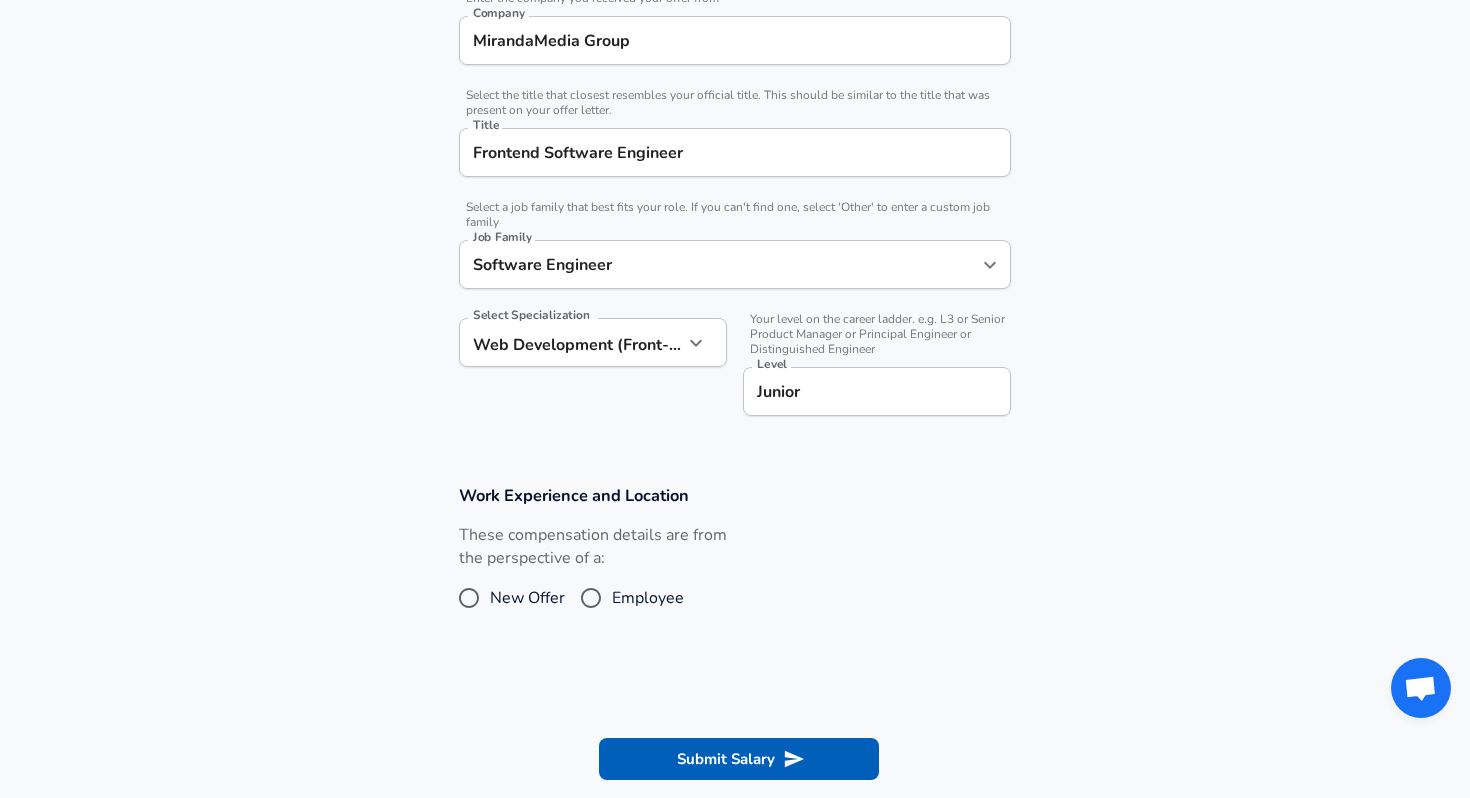 click on "New Offer" at bounding box center [527, 598] 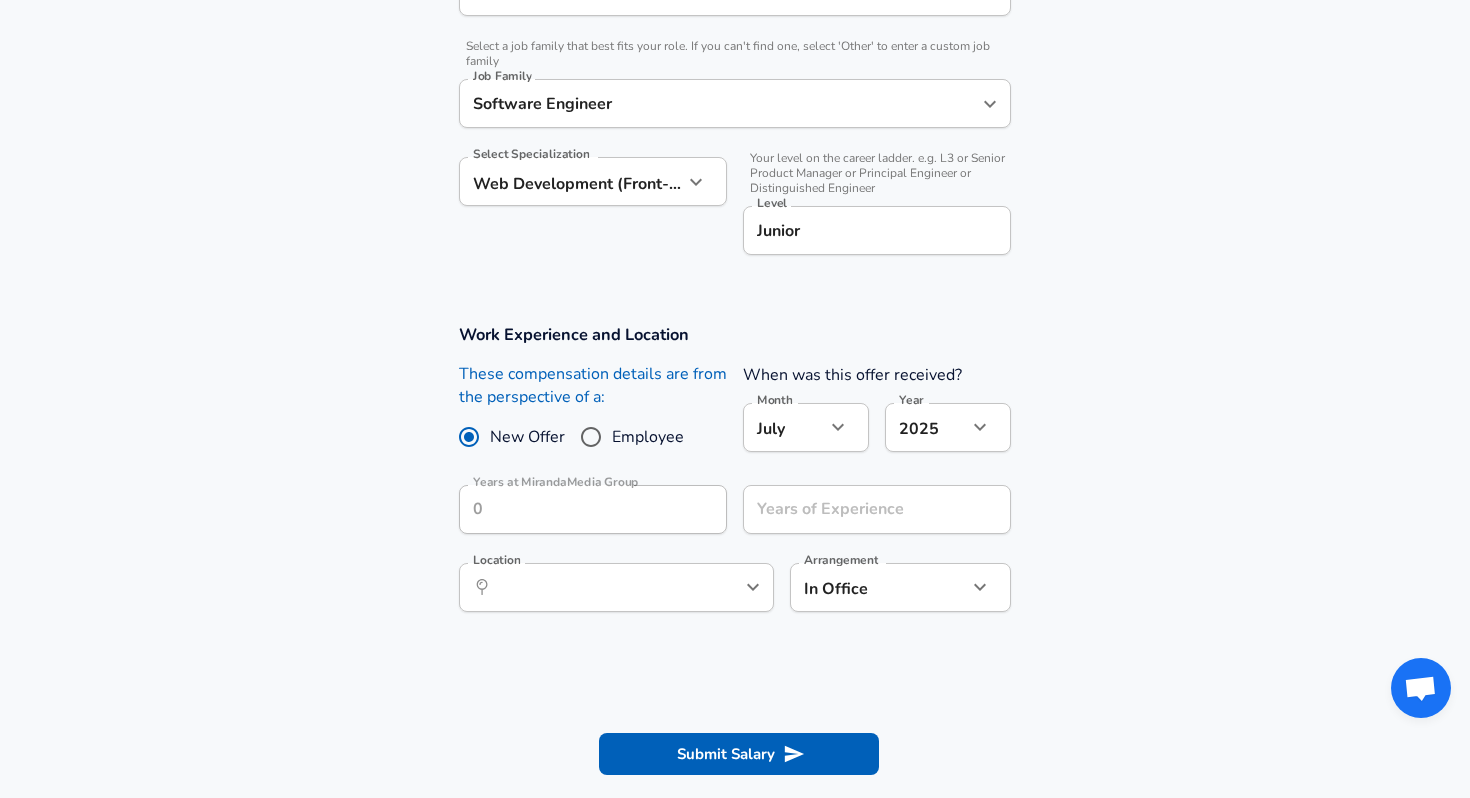 scroll, scrollTop: 596, scrollLeft: 0, axis: vertical 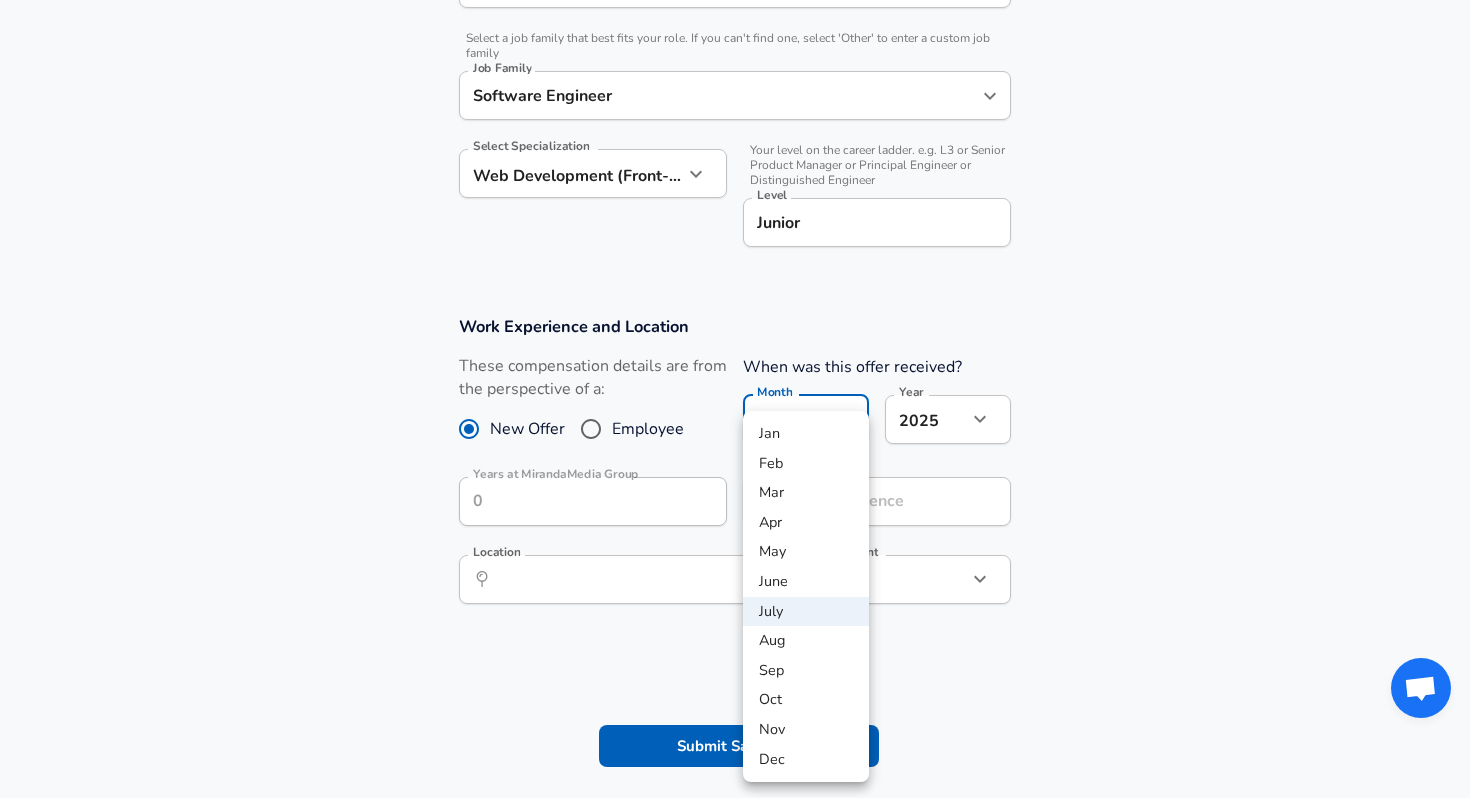click on "We value your privacy We use cookies to enhance your browsing experience, serve personalized ads or content, and analyze our traffic. By clicking "Accept All", you consent to our use of cookies. Customize    Accept All   Customize Consent Preferences   We use cookies to help you navigate efficiently and perform certain functions. You will find detailed information about all cookies under each consent category below. The cookies that are categorized as "Necessary" are stored on your browser as they are essential for enabling the basic functionalities of the site. ...  Show more Necessary Always Active Necessary cookies are required to enable the basic features of this site, such as providing secure log-in or adjusting your consent preferences. These cookies do not store any personally identifiable data. Cookie _GRECAPTCHA Duration 5 months 27 days Description Google Recaptcha service sets this cookie to identify bots to protect the website against malicious spam attacks. Cookie __stripe_mid Duration 1 year MR" at bounding box center (735, -197) 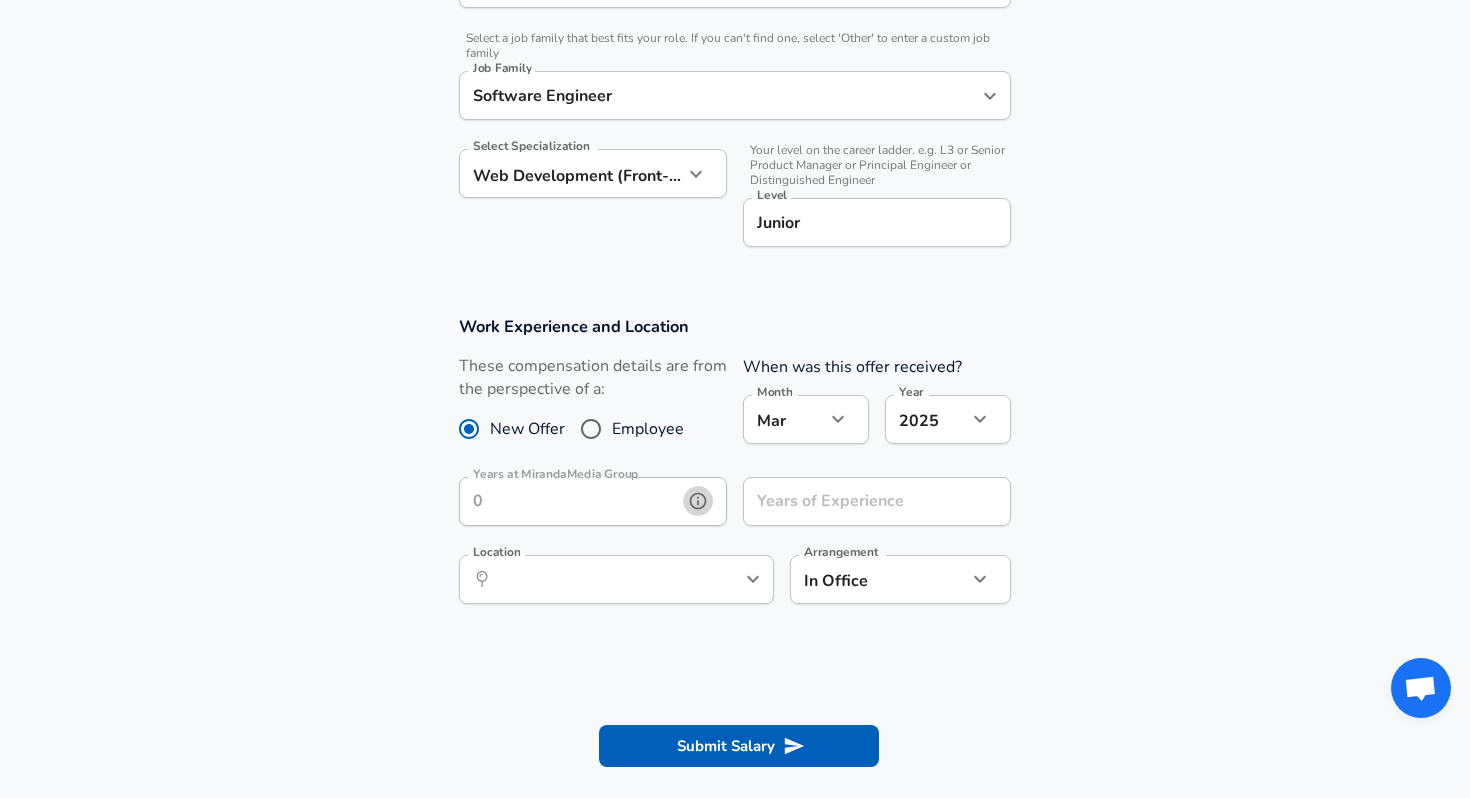 click 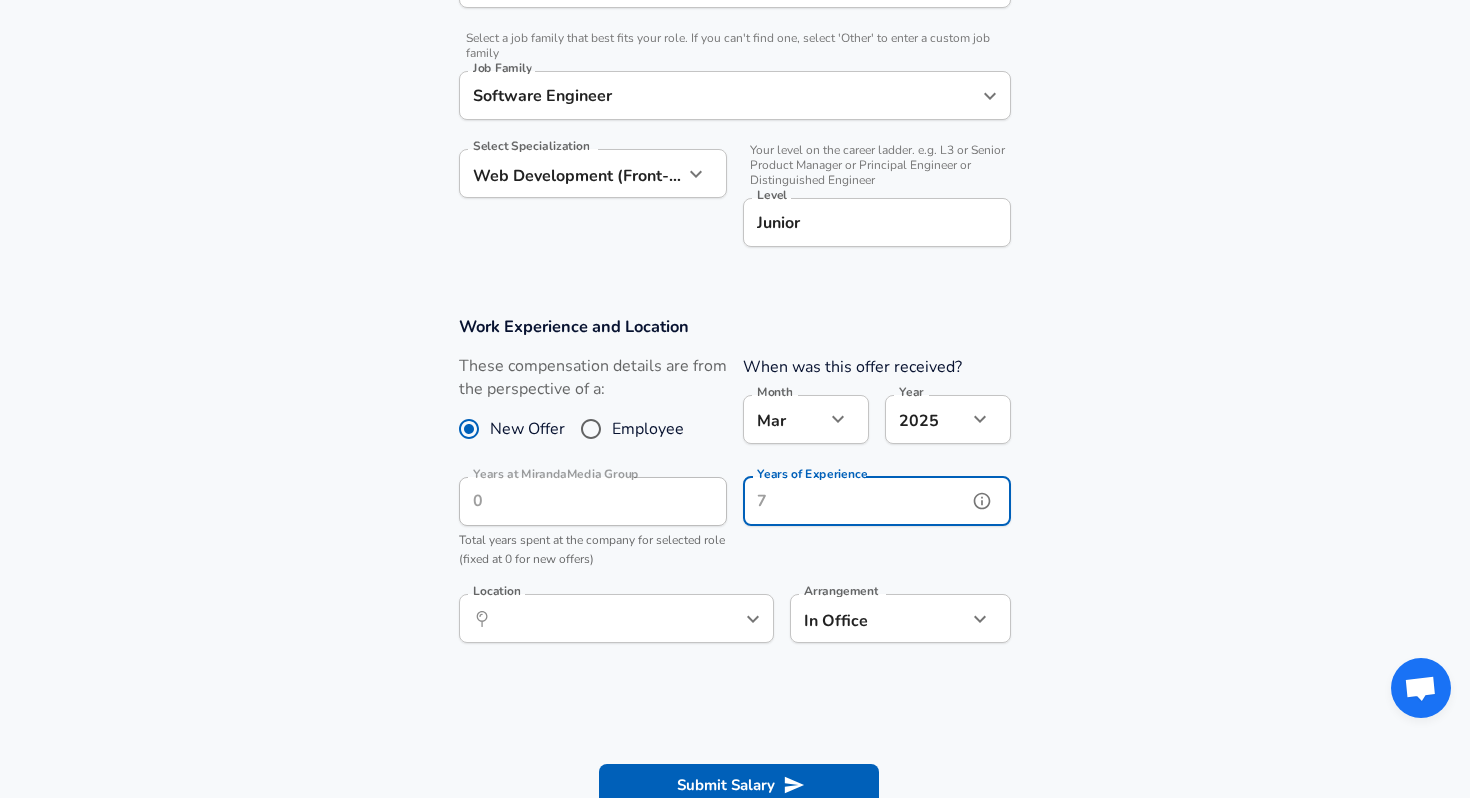 click on "Years of Experience" at bounding box center [855, 501] 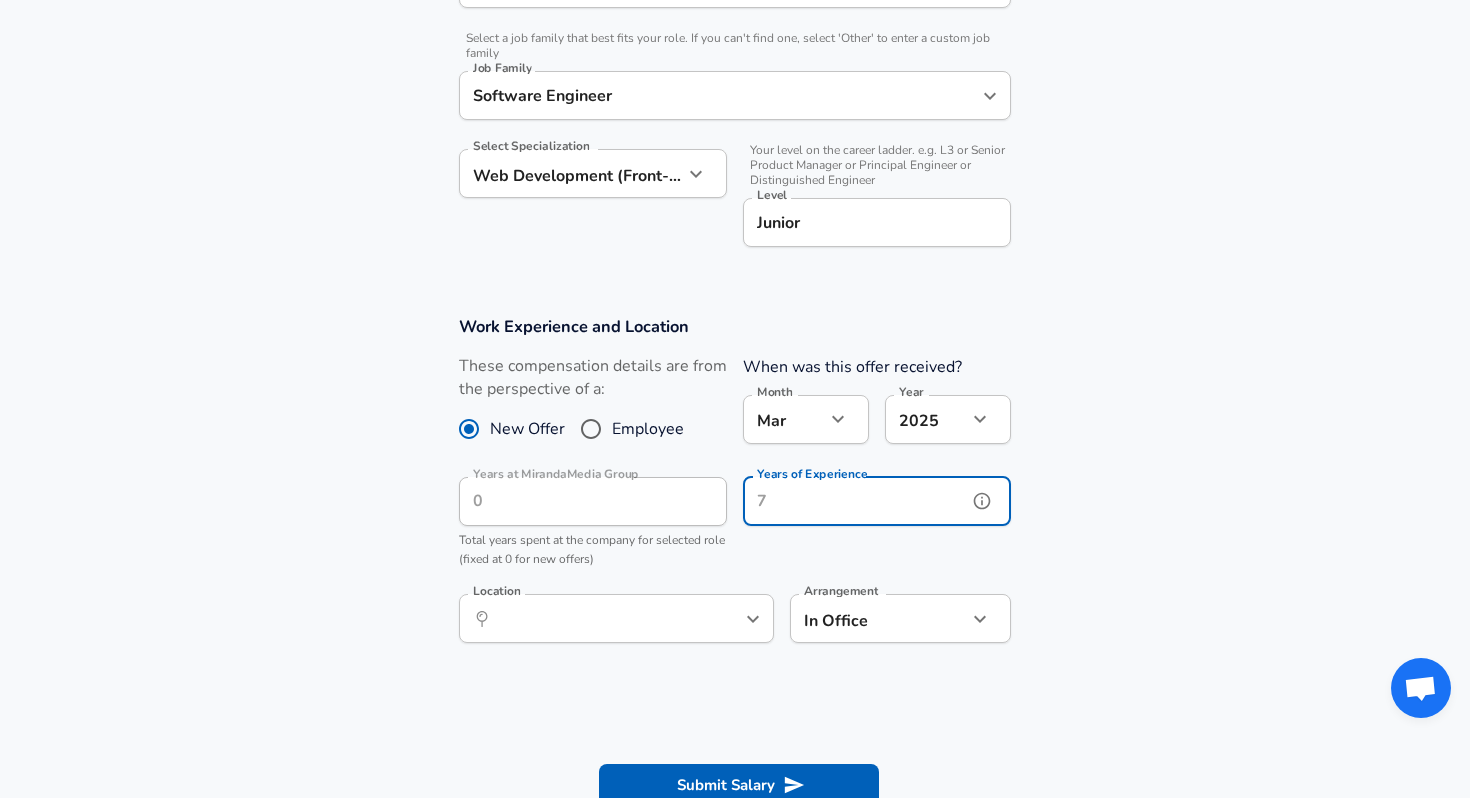 click at bounding box center (982, 501) 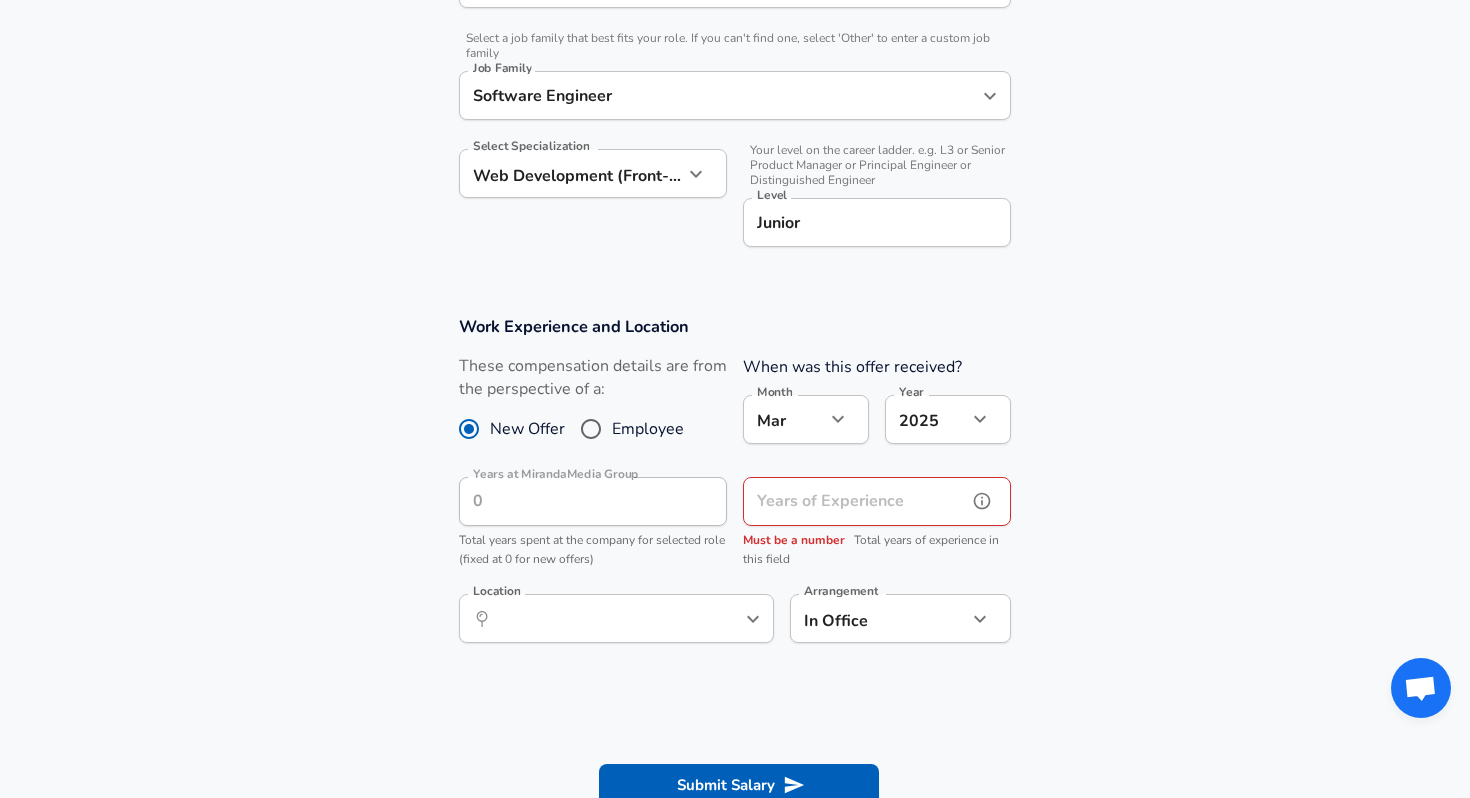 click on "Years of Experience" at bounding box center [855, 501] 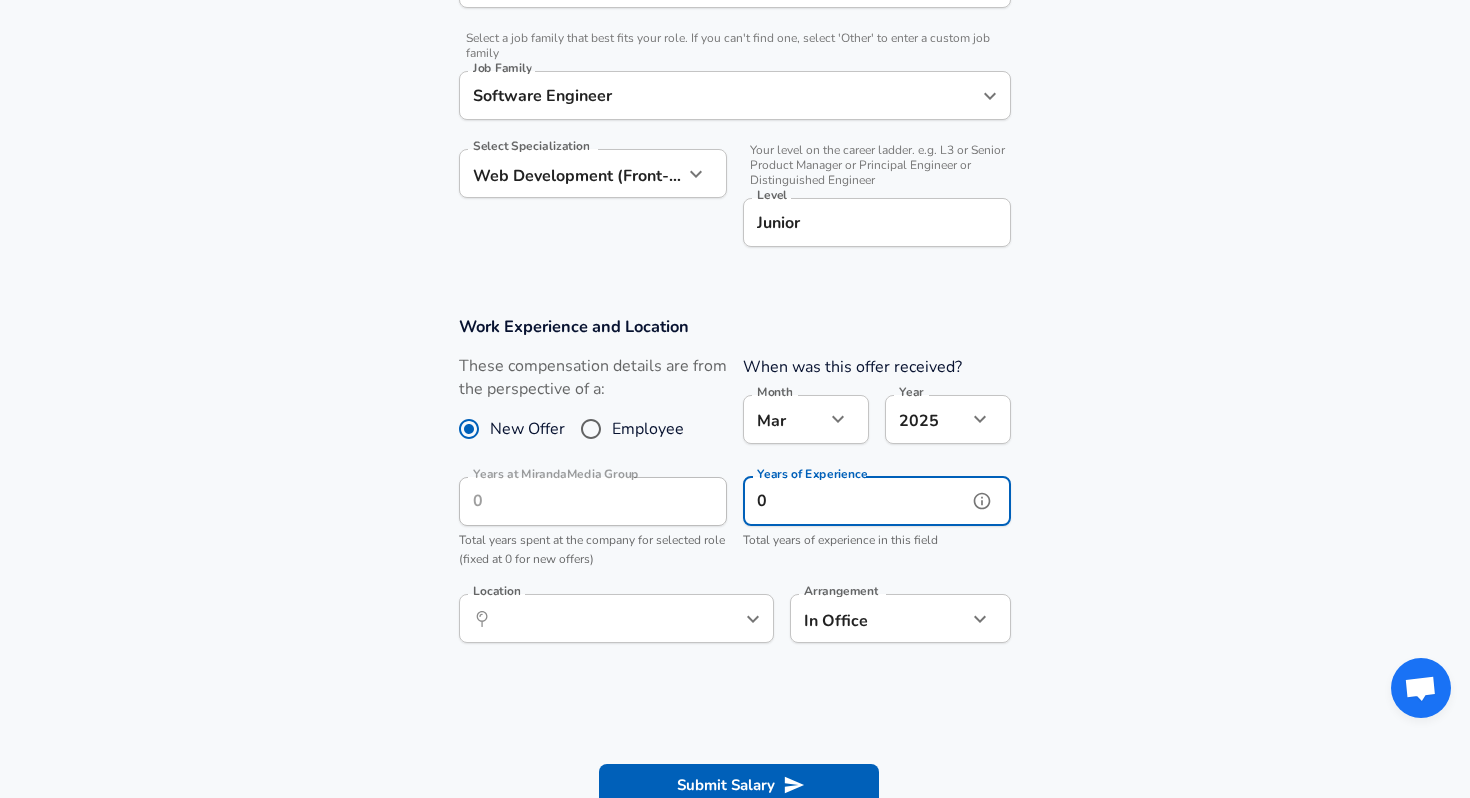 type on "0" 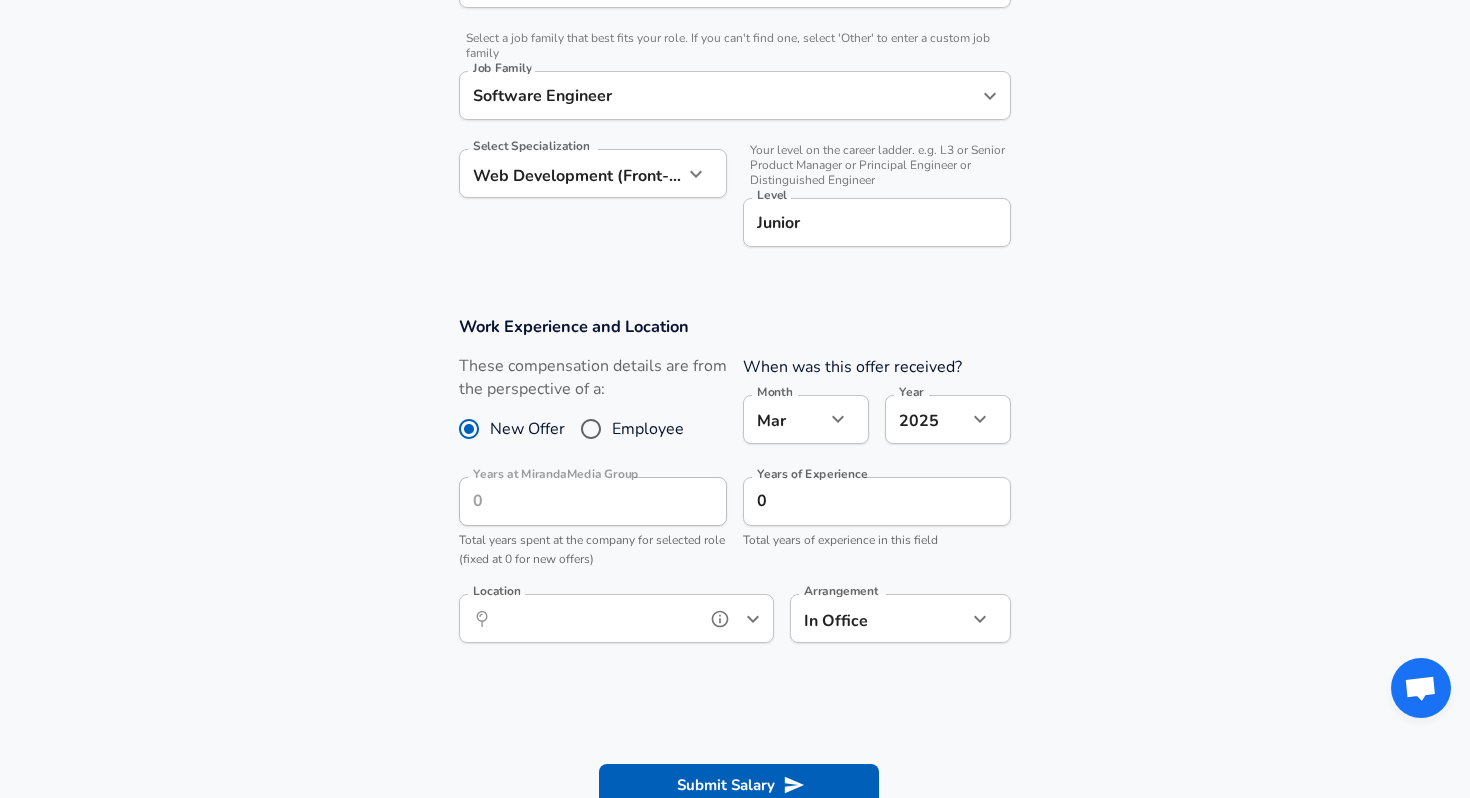 click on "Location" at bounding box center [594, 618] 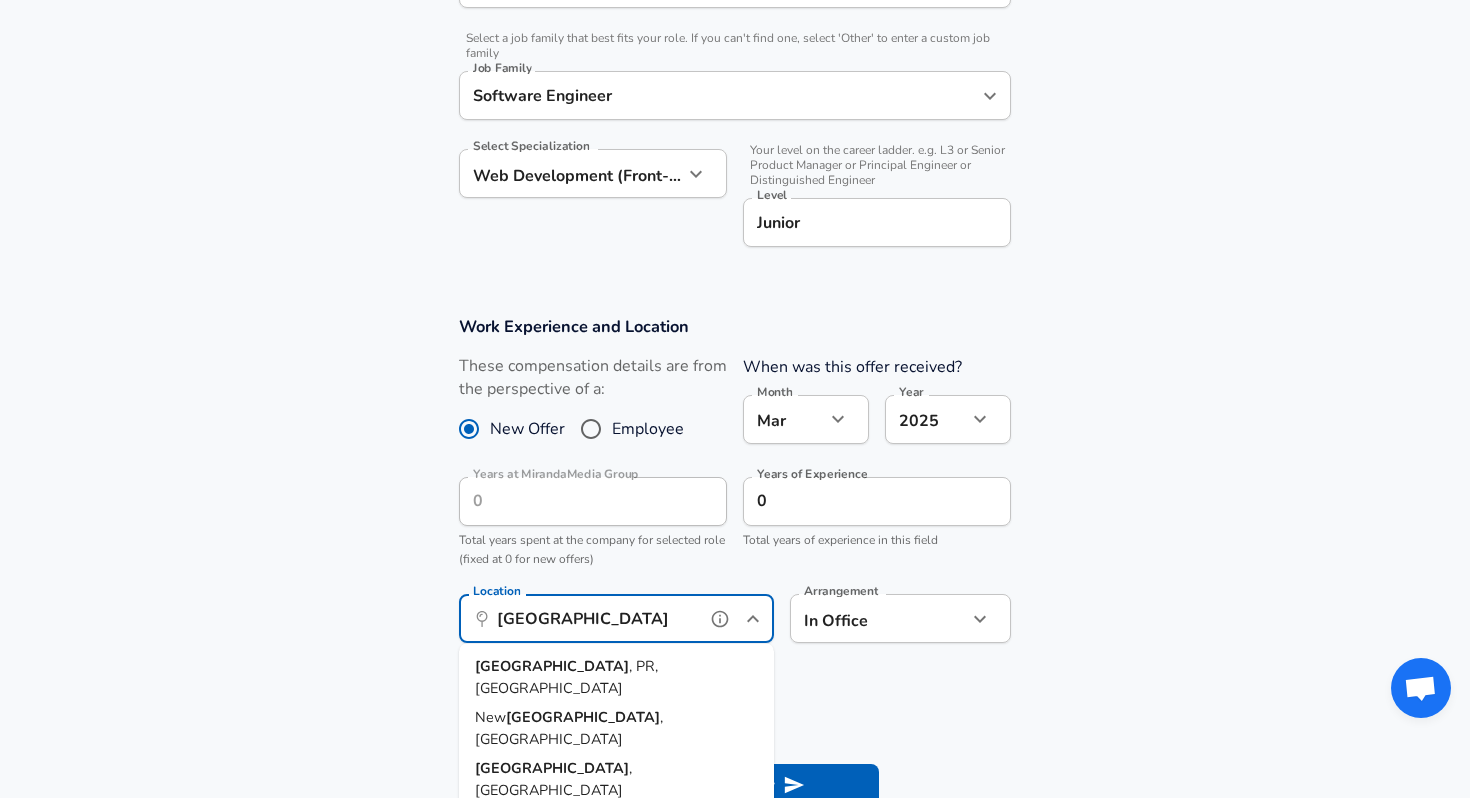 click on ", PR, [GEOGRAPHIC_DATA]" at bounding box center (566, 677) 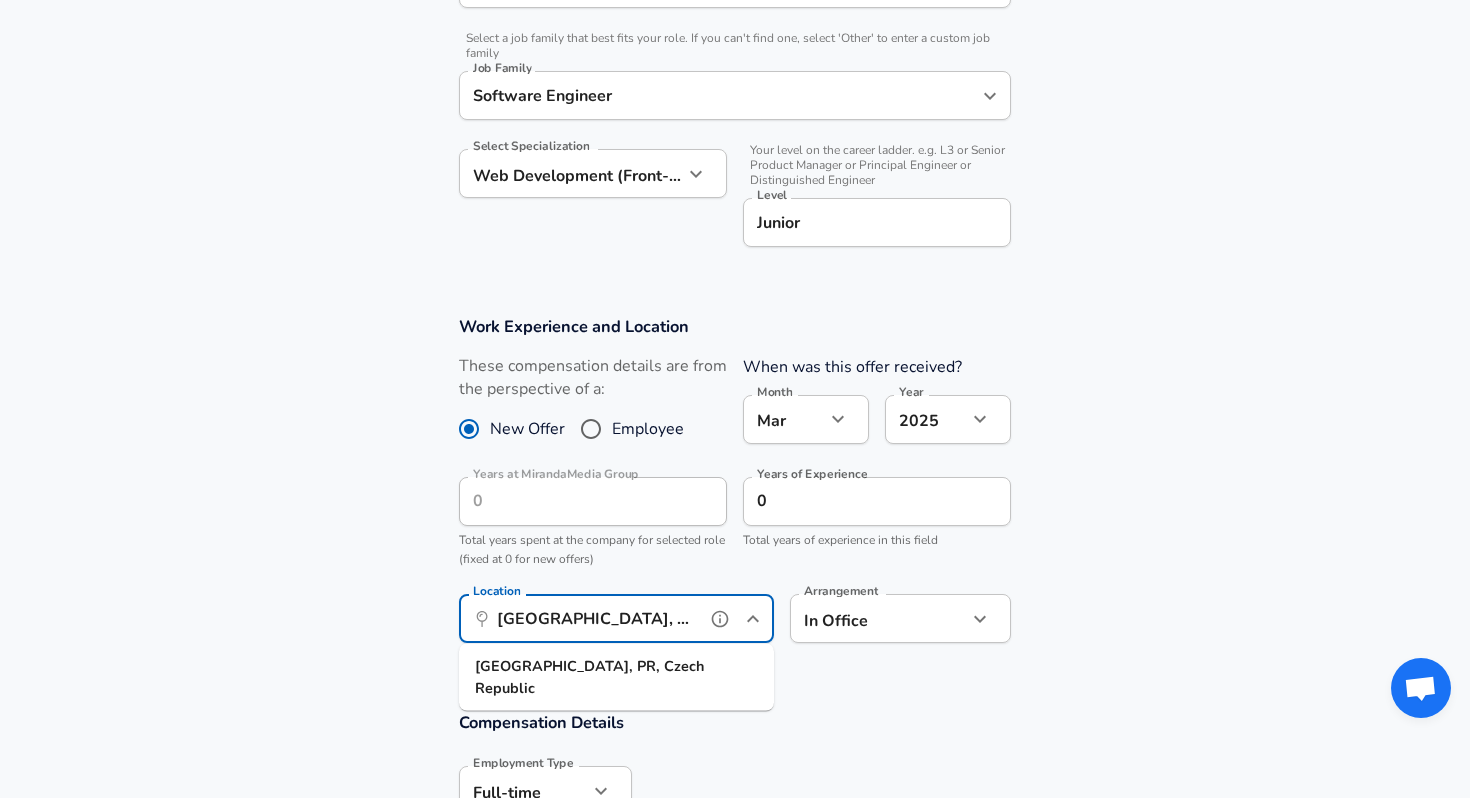 click on "[GEOGRAPHIC_DATA], [GEOGRAPHIC_DATA], [GEOGRAPHIC_DATA]" at bounding box center (594, 618) 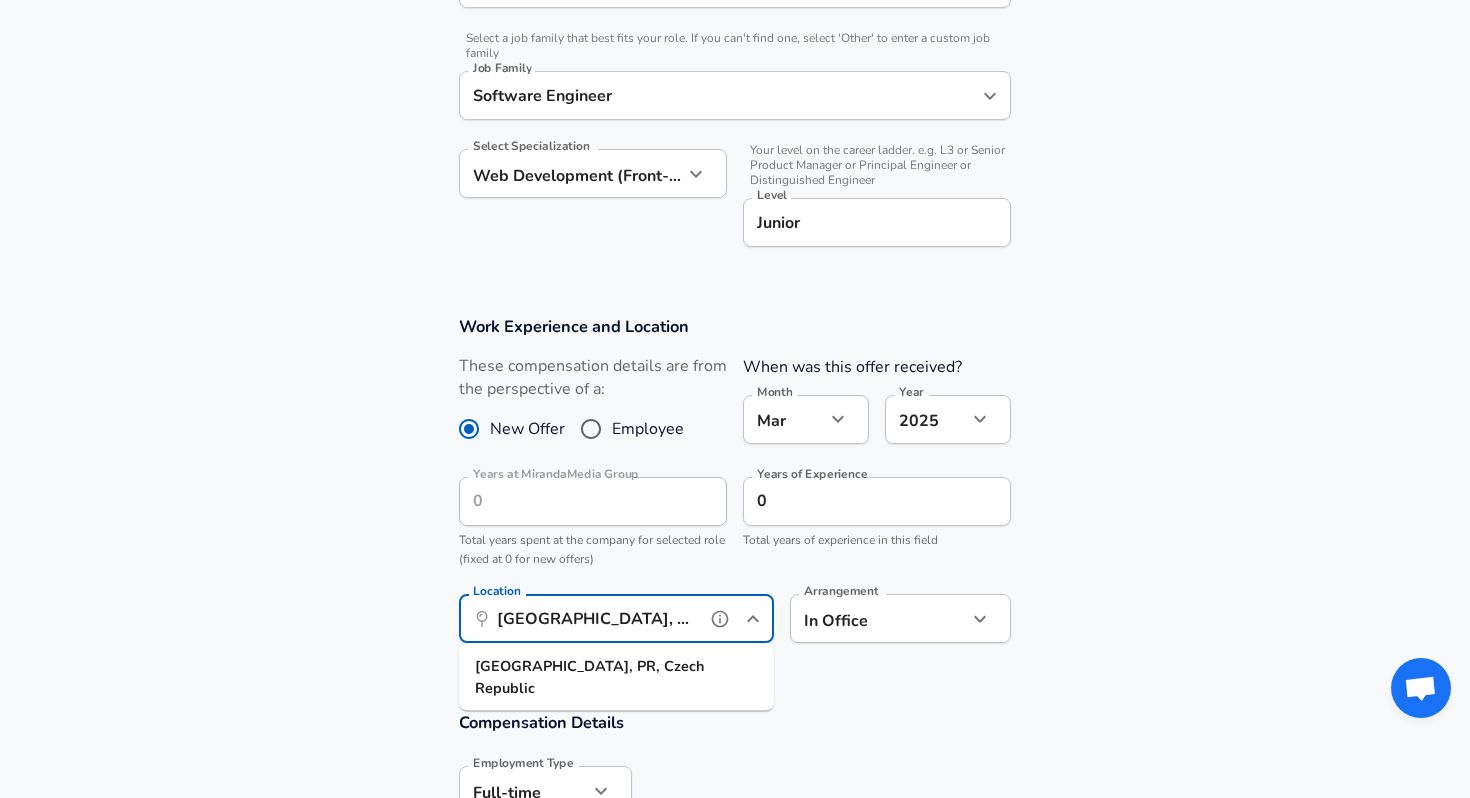 type on "[GEOGRAPHIC_DATA], [GEOGRAPHIC_DATA], [GEOGRAPHIC_DATA]" 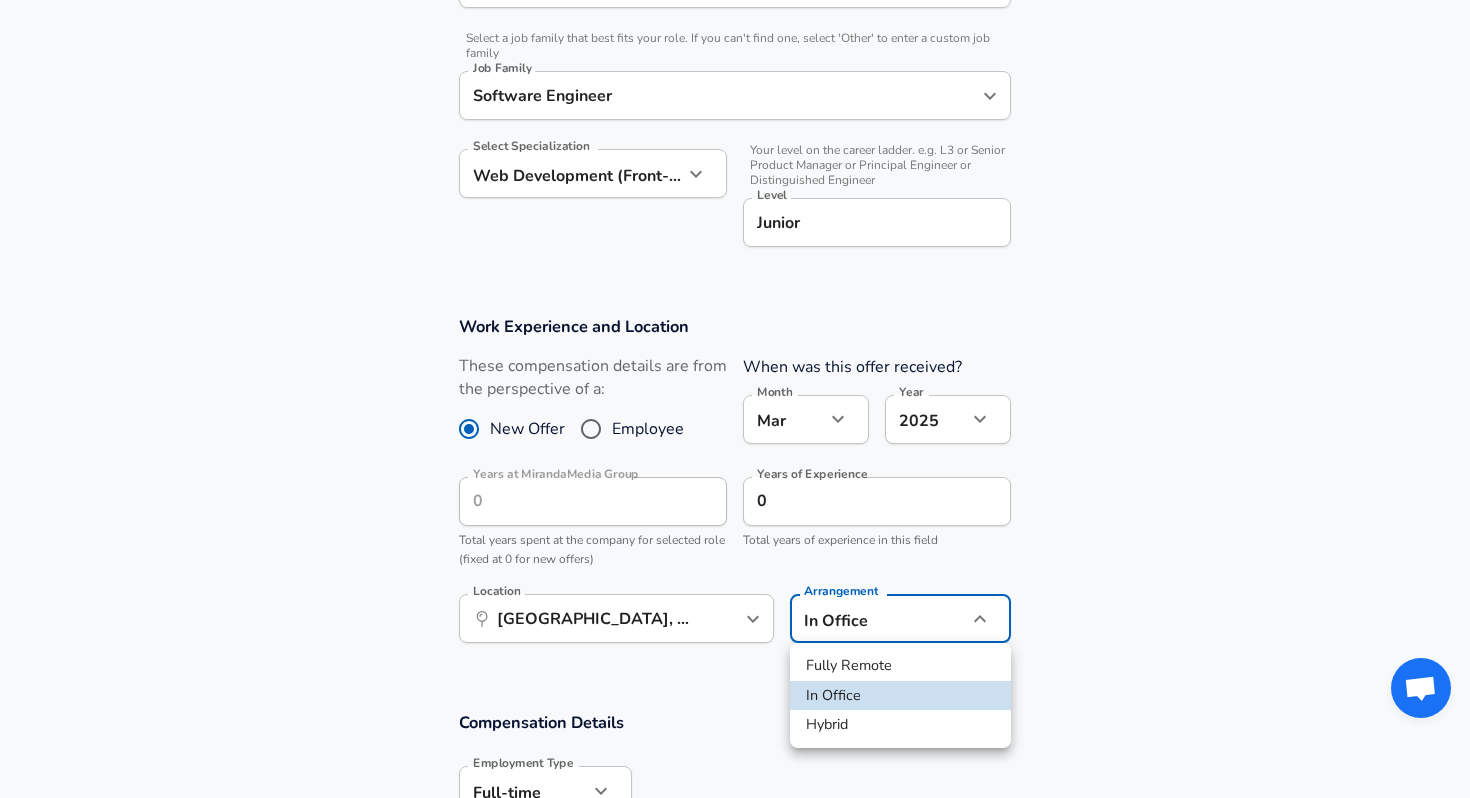 click on "We value your privacy We use cookies to enhance your browsing experience, serve personalized ads or content, and analyze our traffic. By clicking "Accept All", you consent to our use of cookies. Customize    Accept All   Customize Consent Preferences   We use cookies to help you navigate efficiently and perform certain functions. You will find detailed information about all cookies under each consent category below. The cookies that are categorized as "Necessary" are stored on your browser as they are essential for enabling the basic functionalities of the site. ...  Show more Necessary Always Active Necessary cookies are required to enable the basic features of this site, such as providing secure log-in or adjusting your consent preferences. These cookies do not store any personally identifiable data. Cookie _GRECAPTCHA Duration 5 months 27 days Description Google Recaptcha service sets this cookie to identify bots to protect the website against malicious spam attacks. Cookie __stripe_mid Duration 1 year MR" at bounding box center (735, -197) 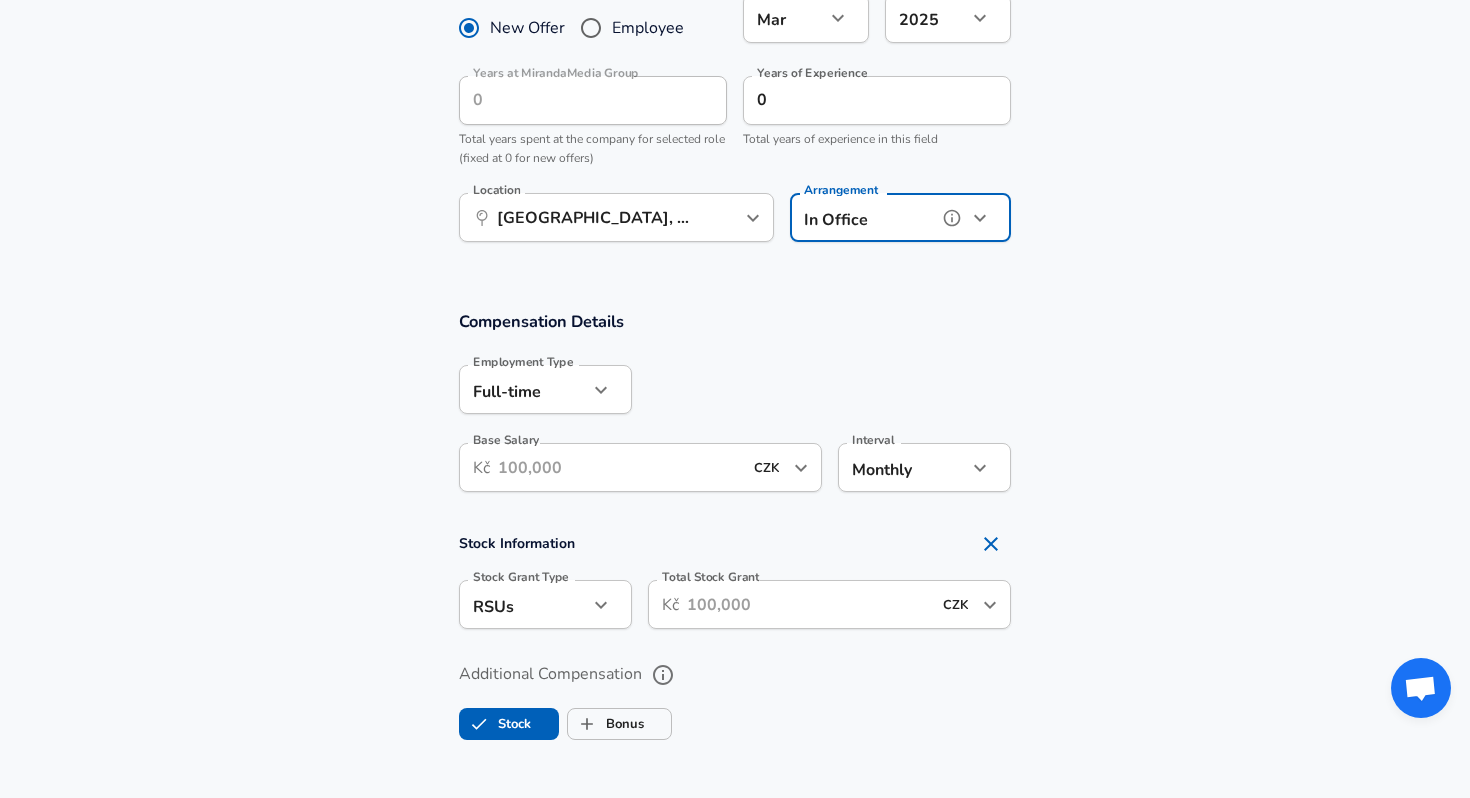 scroll, scrollTop: 1047, scrollLeft: 0, axis: vertical 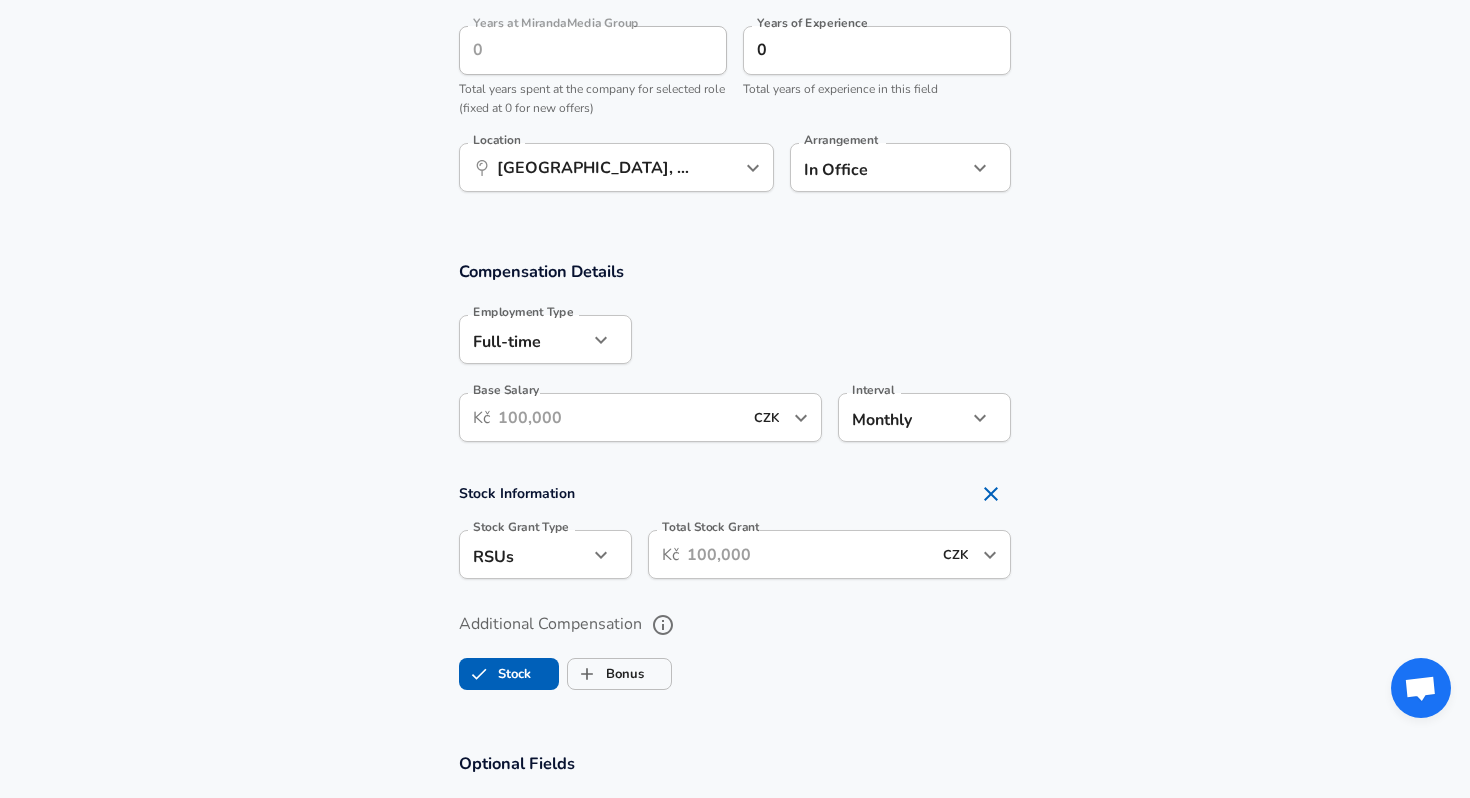 click on "Base Salary" at bounding box center [620, 417] 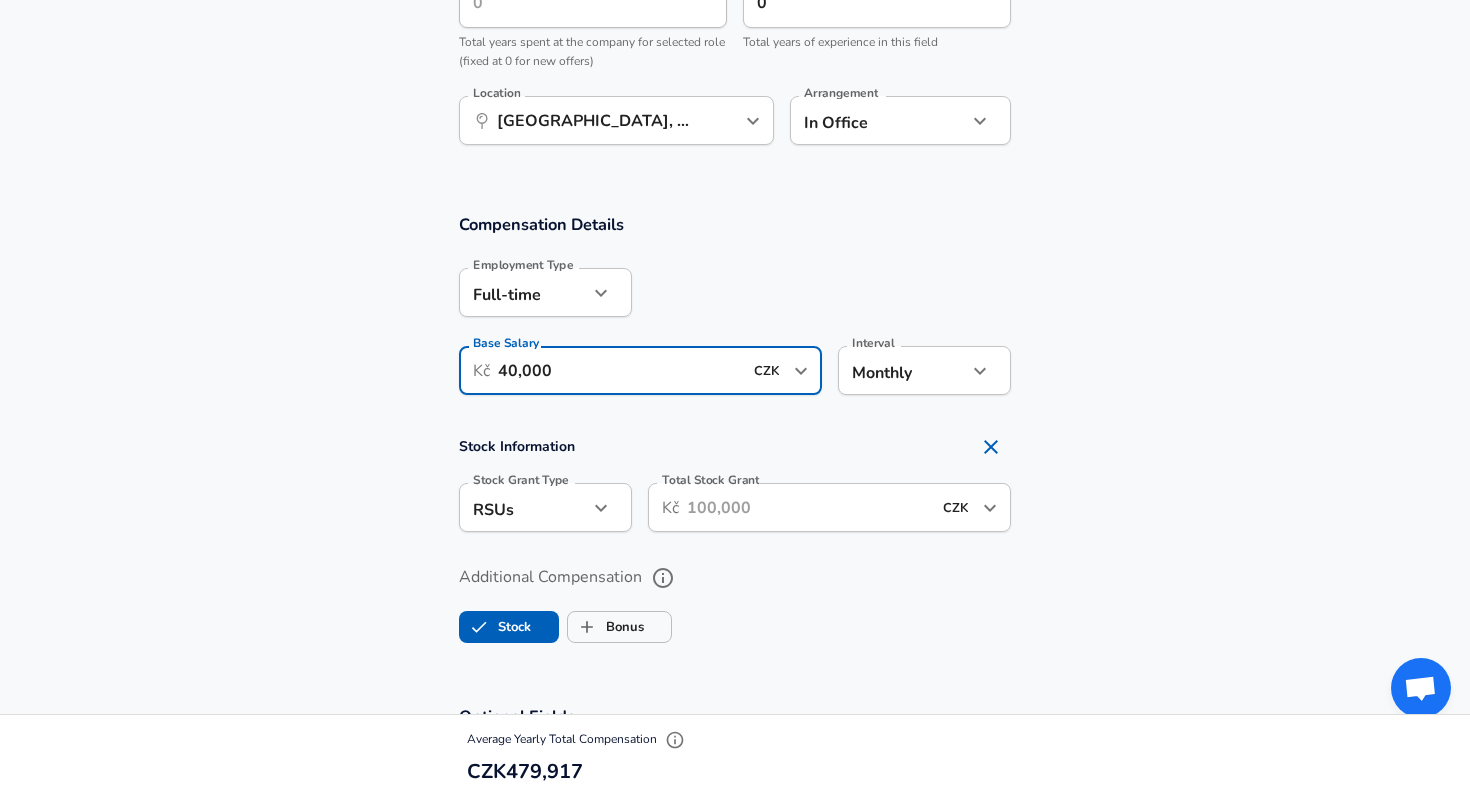 scroll, scrollTop: 1114, scrollLeft: 0, axis: vertical 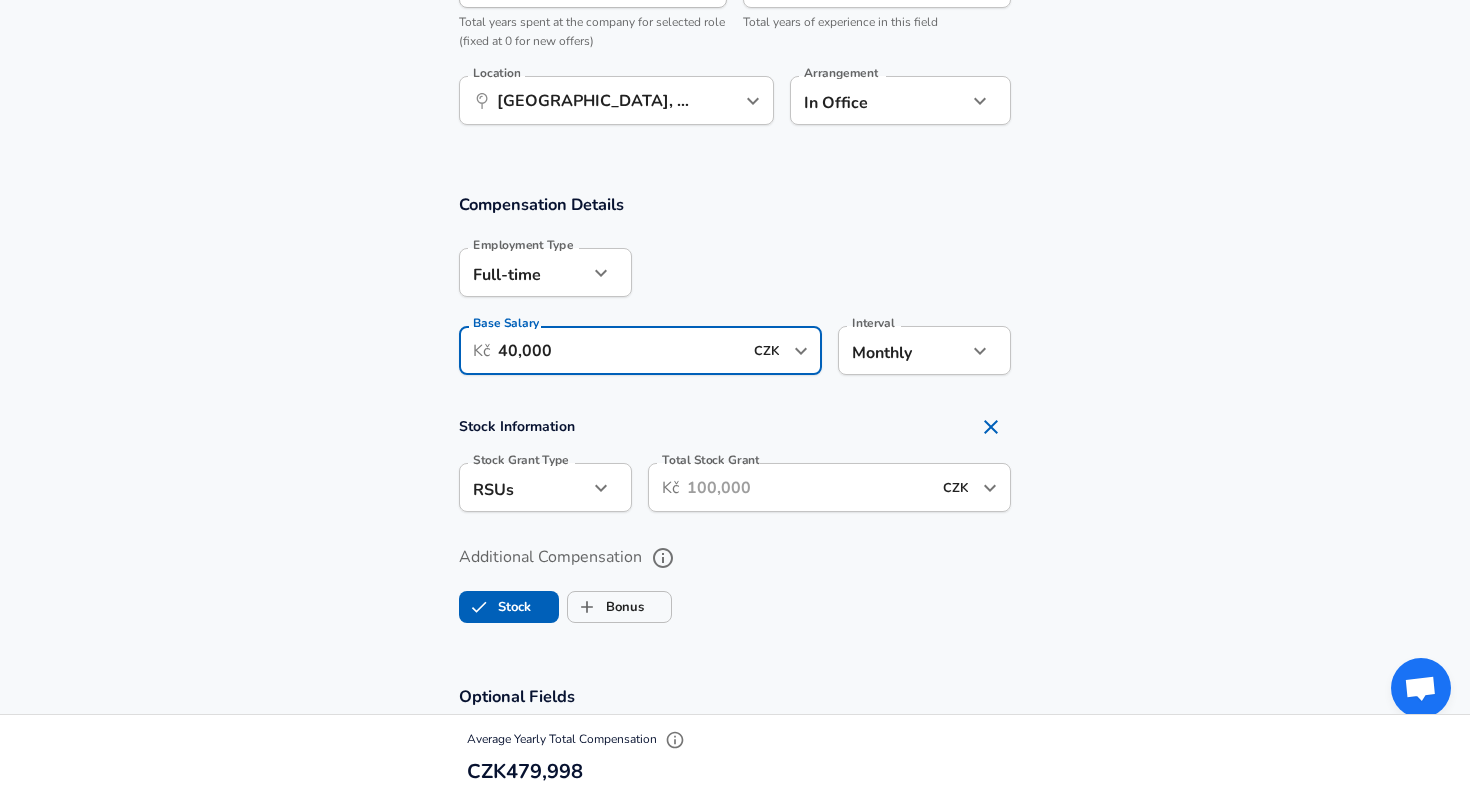 type on "40,000" 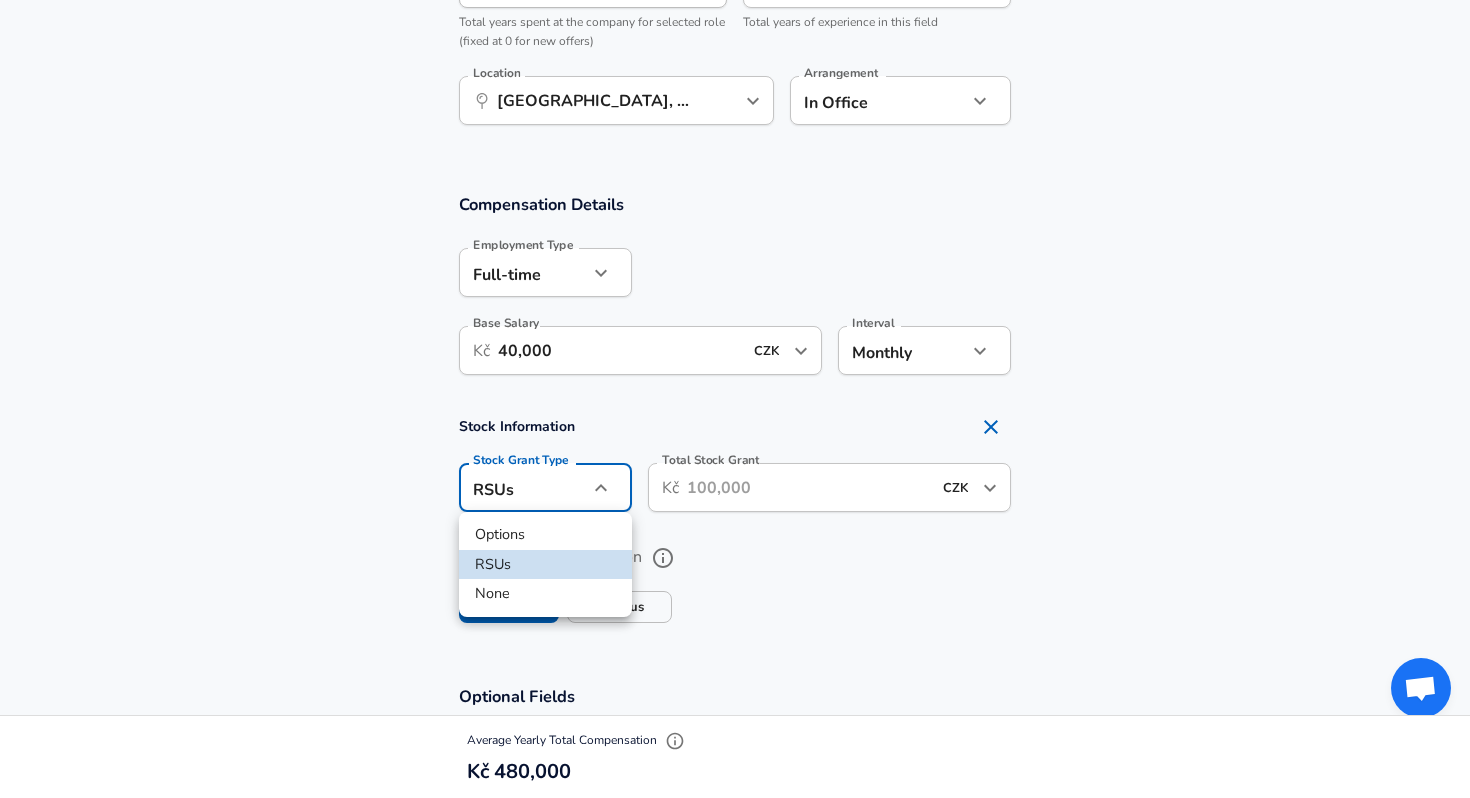 click on "We value your privacy We use cookies to enhance your browsing experience, serve personalized ads or content, and analyze our traffic. By clicking "Accept All", you consent to our use of cookies. Customize    Accept All   Customize Consent Preferences   We use cookies to help you navigate efficiently and perform certain functions. You will find detailed information about all cookies under each consent category below. The cookies that are categorized as "Necessary" are stored on your browser as they are essential for enabling the basic functionalities of the site. ...  Show more Necessary Always Active Necessary cookies are required to enable the basic features of this site, such as providing secure log-in or adjusting your consent preferences. These cookies do not store any personally identifiable data. Cookie _GRECAPTCHA Duration 5 months 27 days Description Google Recaptcha service sets this cookie to identify bots to protect the website against malicious spam attacks. Cookie __stripe_mid Duration 1 year MR" at bounding box center [735, -715] 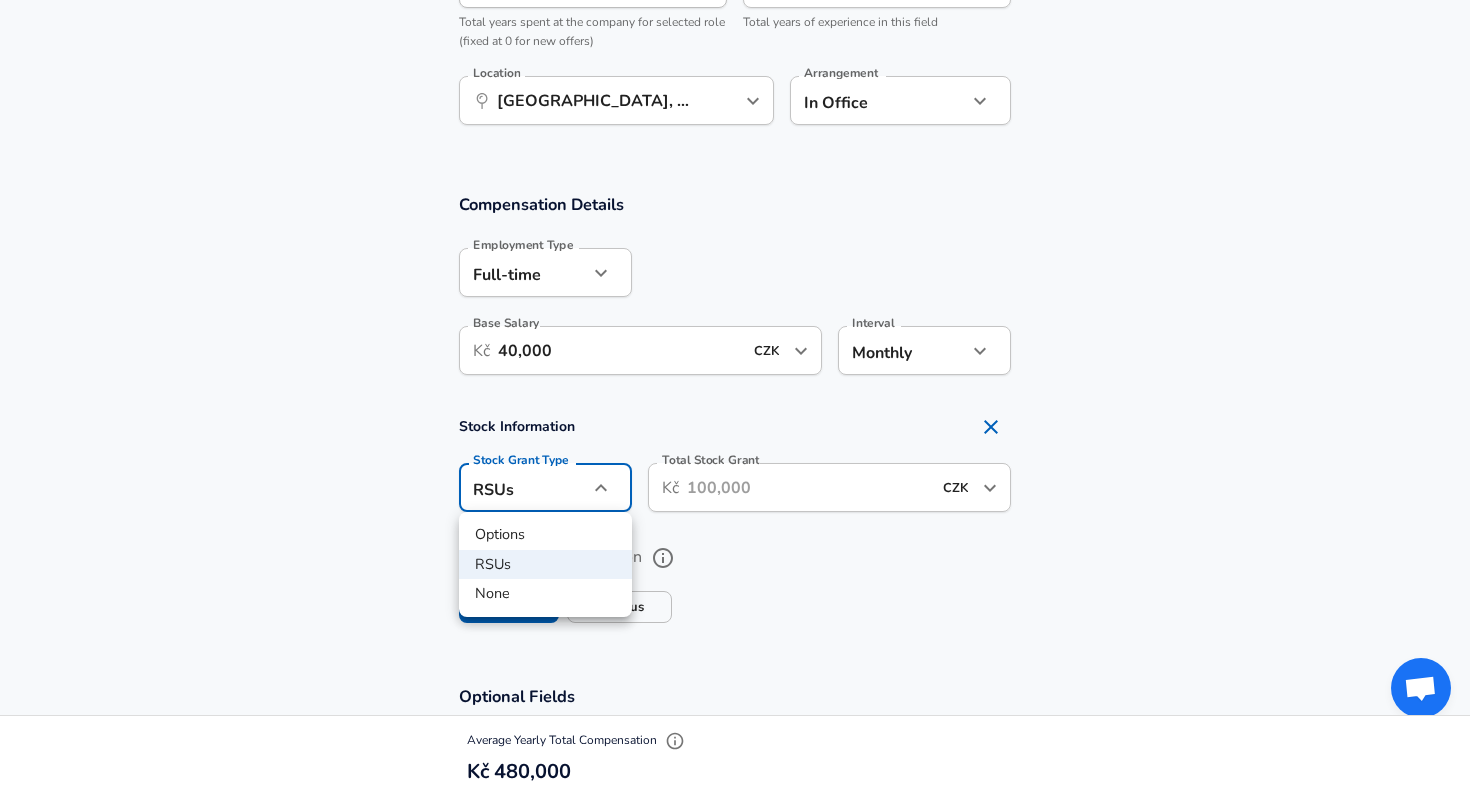 click at bounding box center [735, 399] 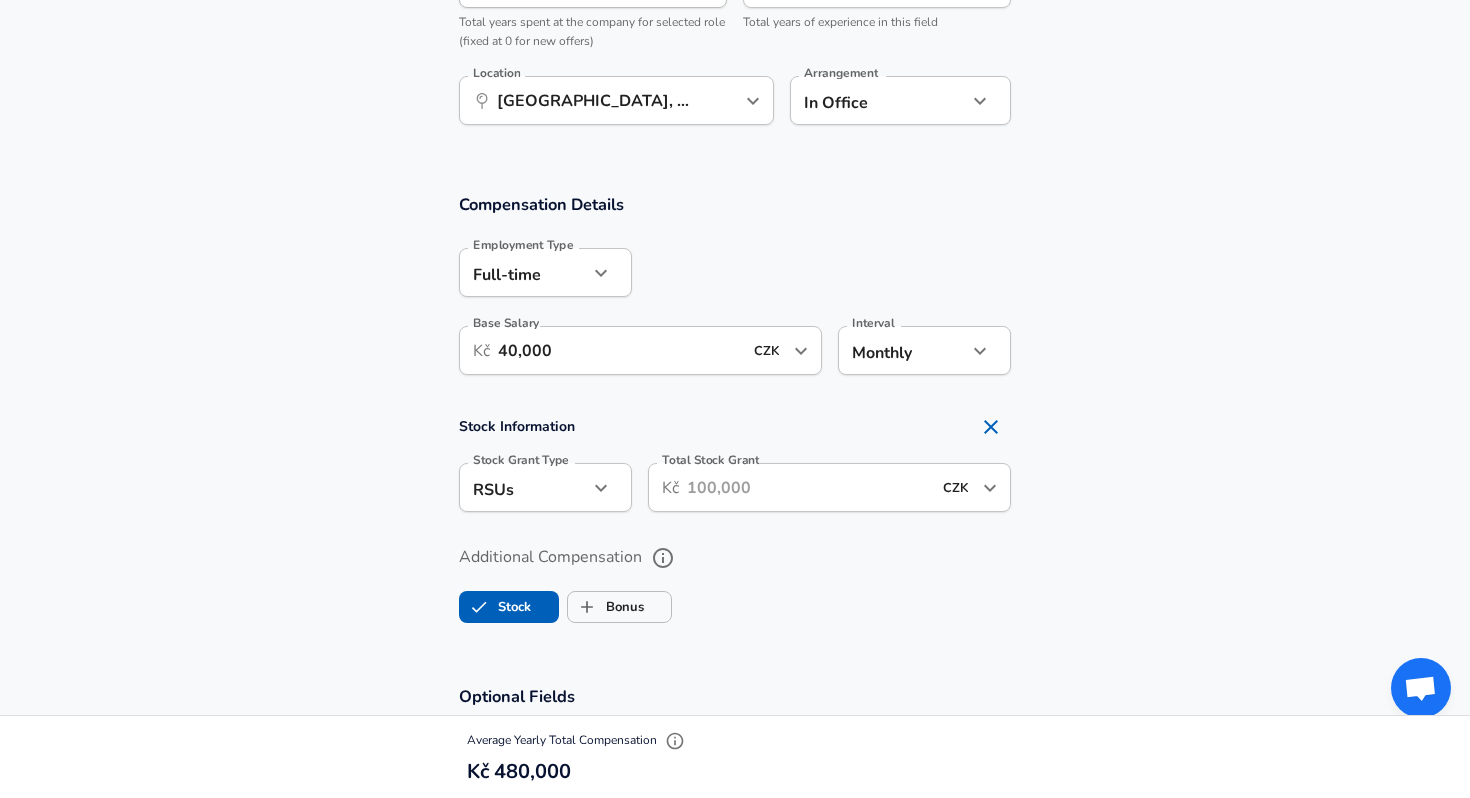 click on "Total Stock Grant" at bounding box center [809, 487] 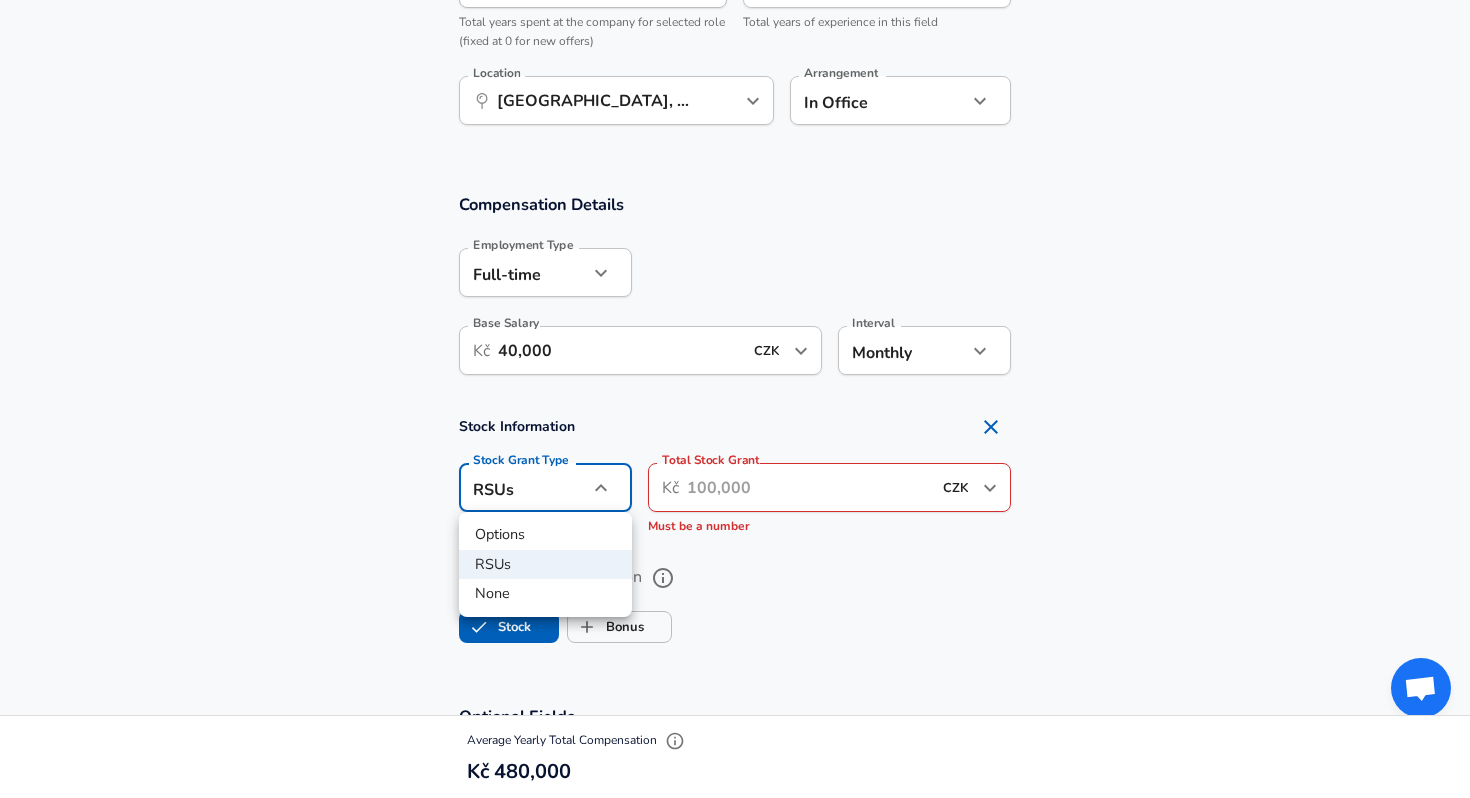 click on "We value your privacy We use cookies to enhance your browsing experience, serve personalized ads or content, and analyze our traffic. By clicking "Accept All", you consent to our use of cookies. Customize    Accept All   Customize Consent Preferences   We use cookies to help you navigate efficiently and perform certain functions. You will find detailed information about all cookies under each consent category below. The cookies that are categorized as "Necessary" are stored on your browser as they are essential for enabling the basic functionalities of the site. ...  Show more Necessary Always Active Necessary cookies are required to enable the basic features of this site, such as providing secure log-in or adjusting your consent preferences. These cookies do not store any personally identifiable data. Cookie _GRECAPTCHA Duration 5 months 27 days Description Google Recaptcha service sets this cookie to identify bots to protect the website against malicious spam attacks. Cookie __stripe_mid Duration 1 year MR" at bounding box center (735, -715) 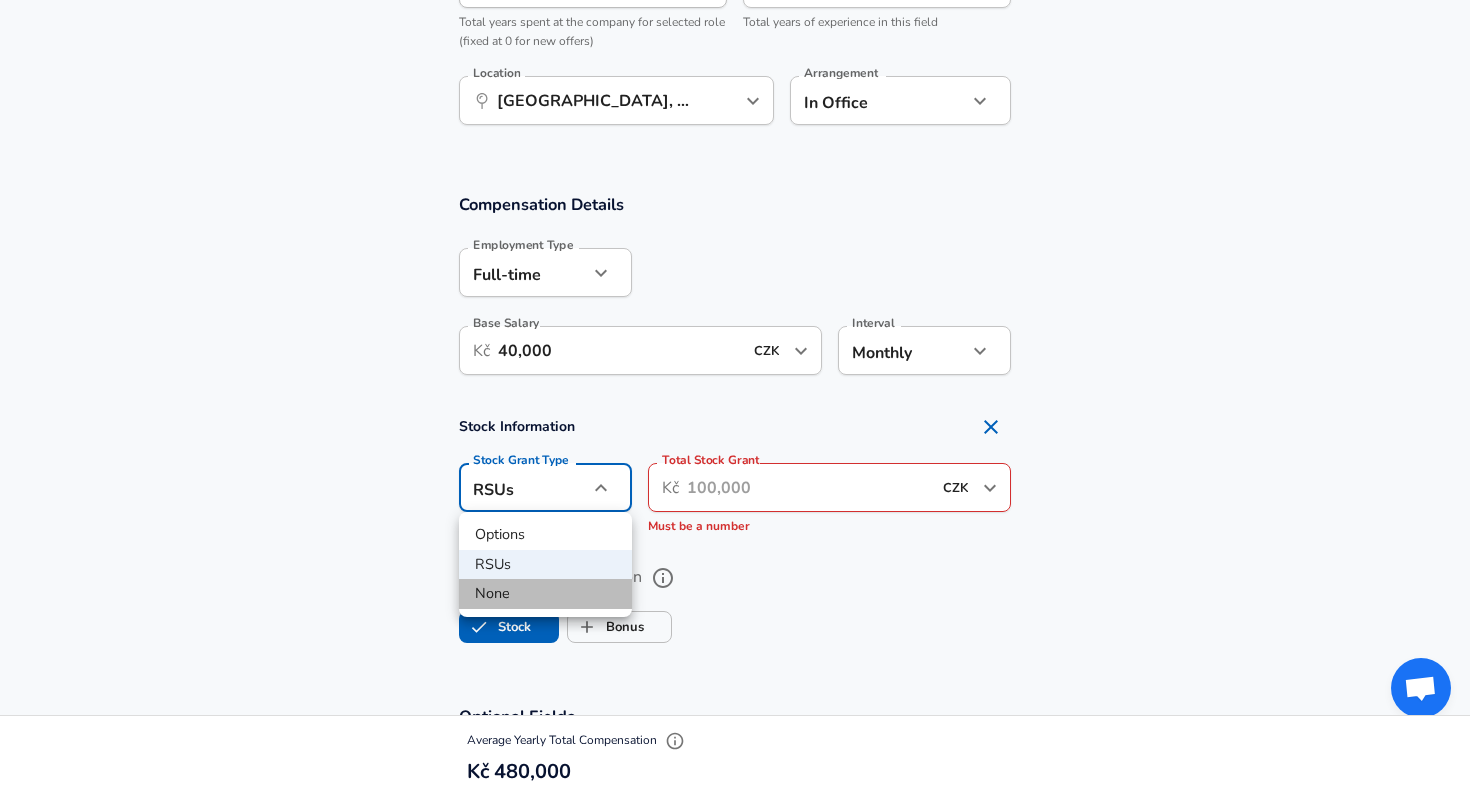click on "None" at bounding box center (545, 594) 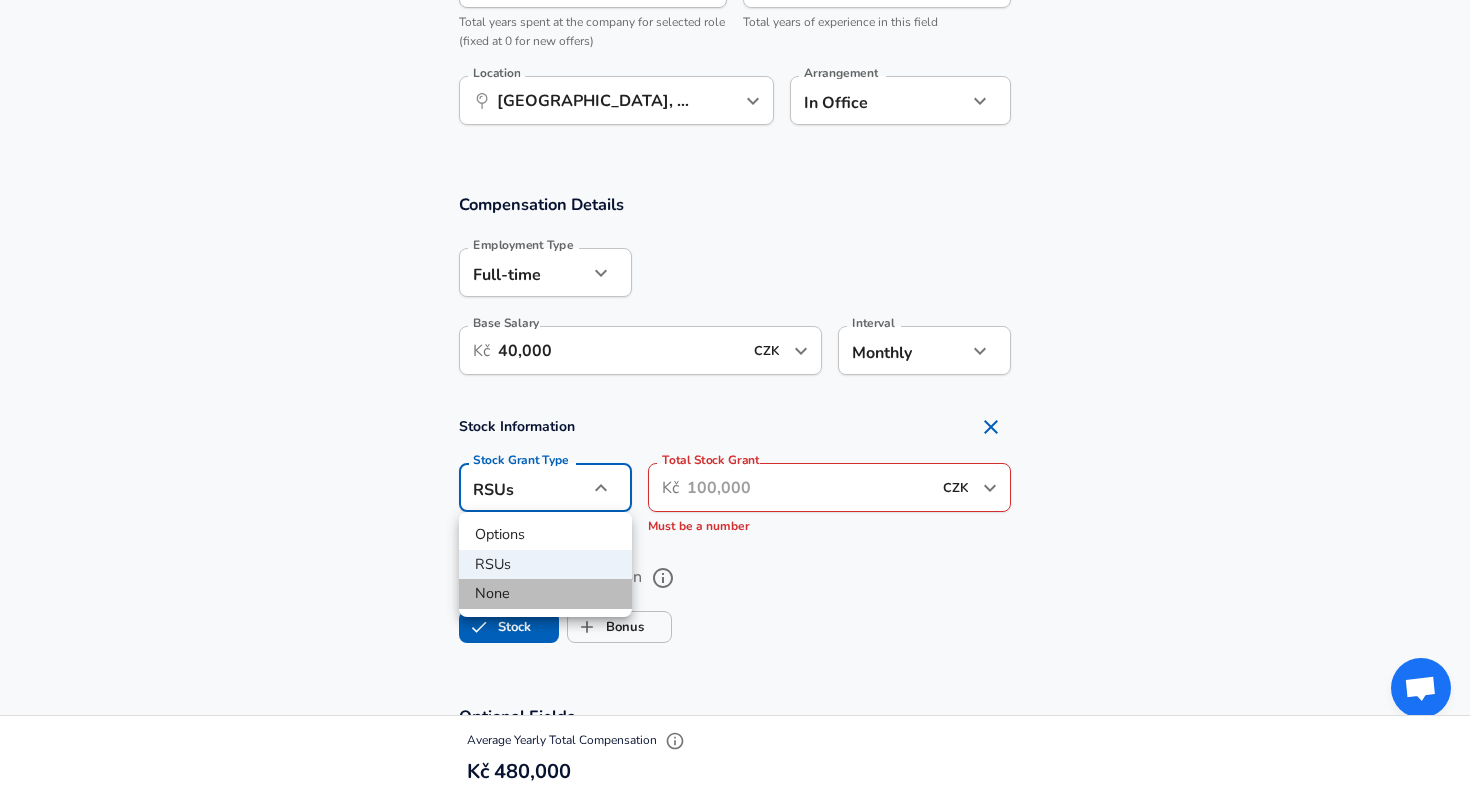 type on "none" 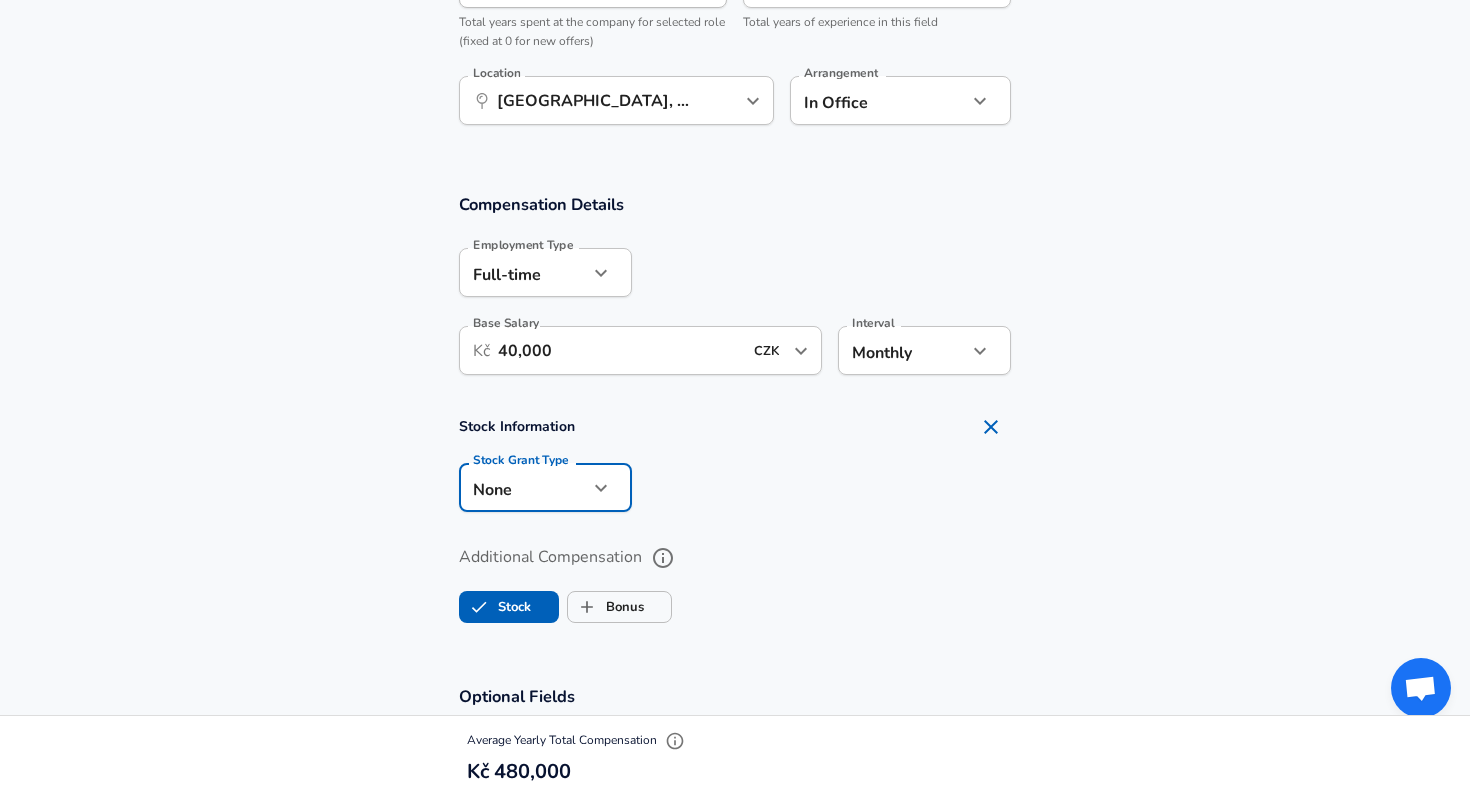 click on "Additional Compensation   Stock Bonus" at bounding box center [735, 578] 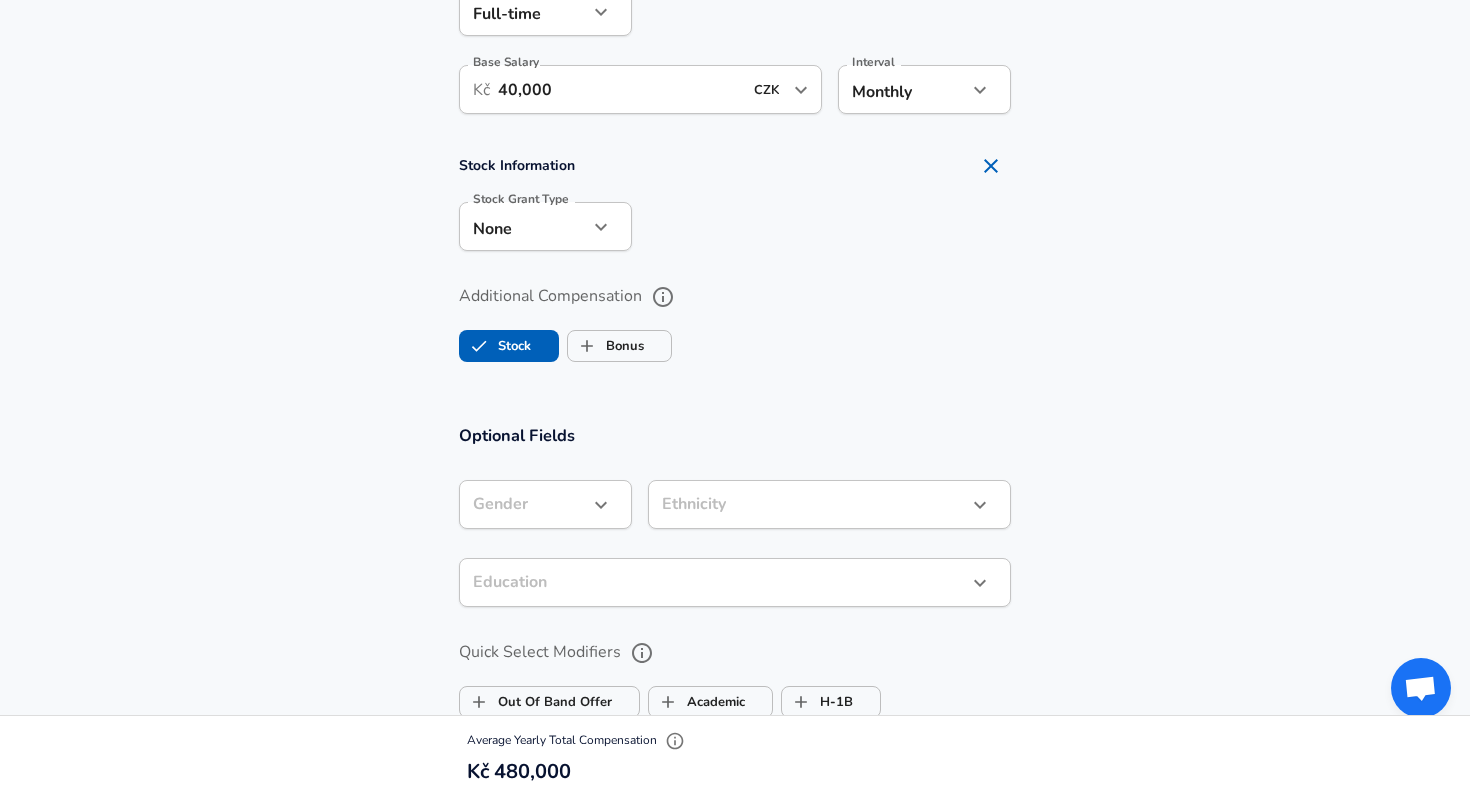 scroll, scrollTop: 1384, scrollLeft: 0, axis: vertical 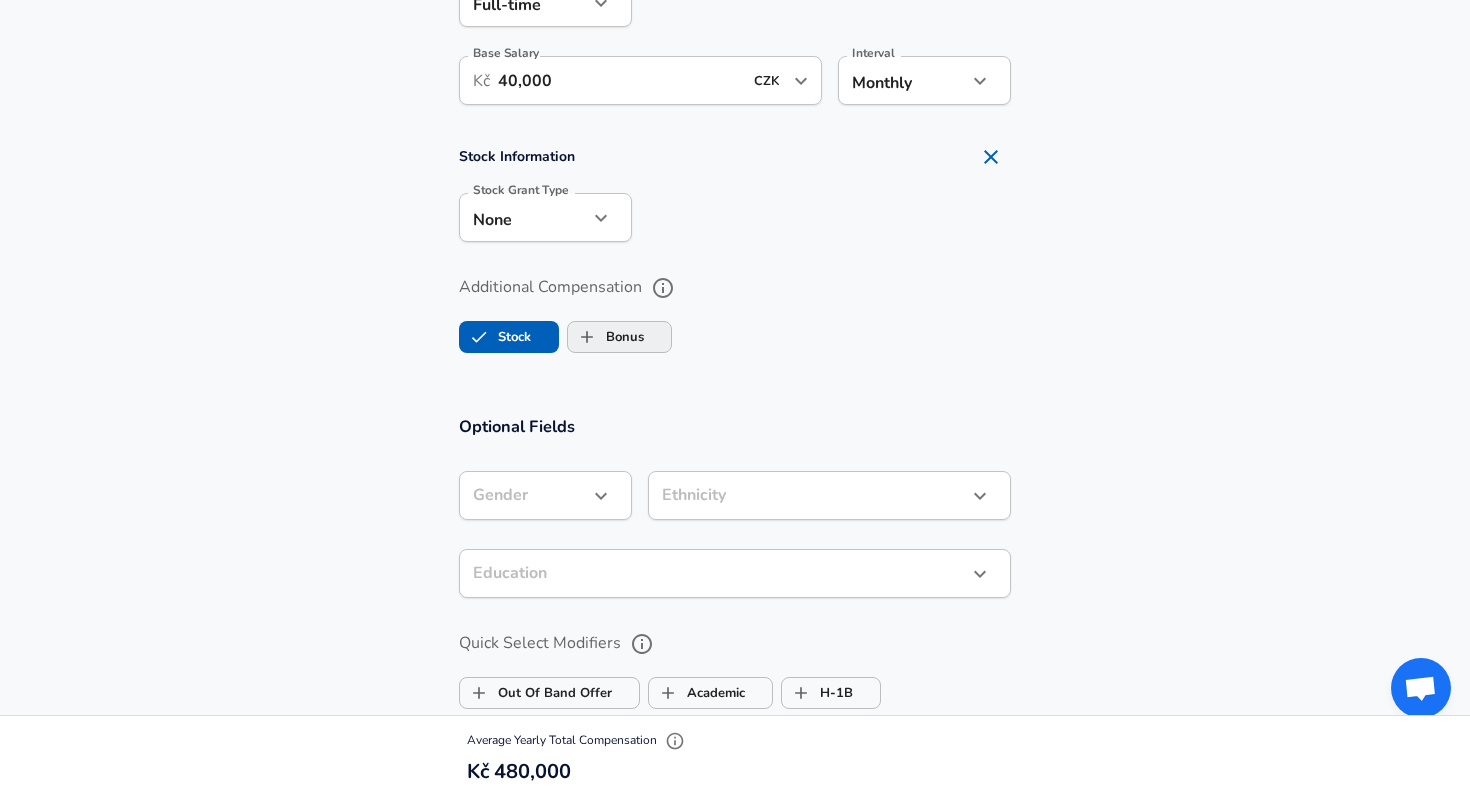 click on "Bonus" at bounding box center [587, 337] 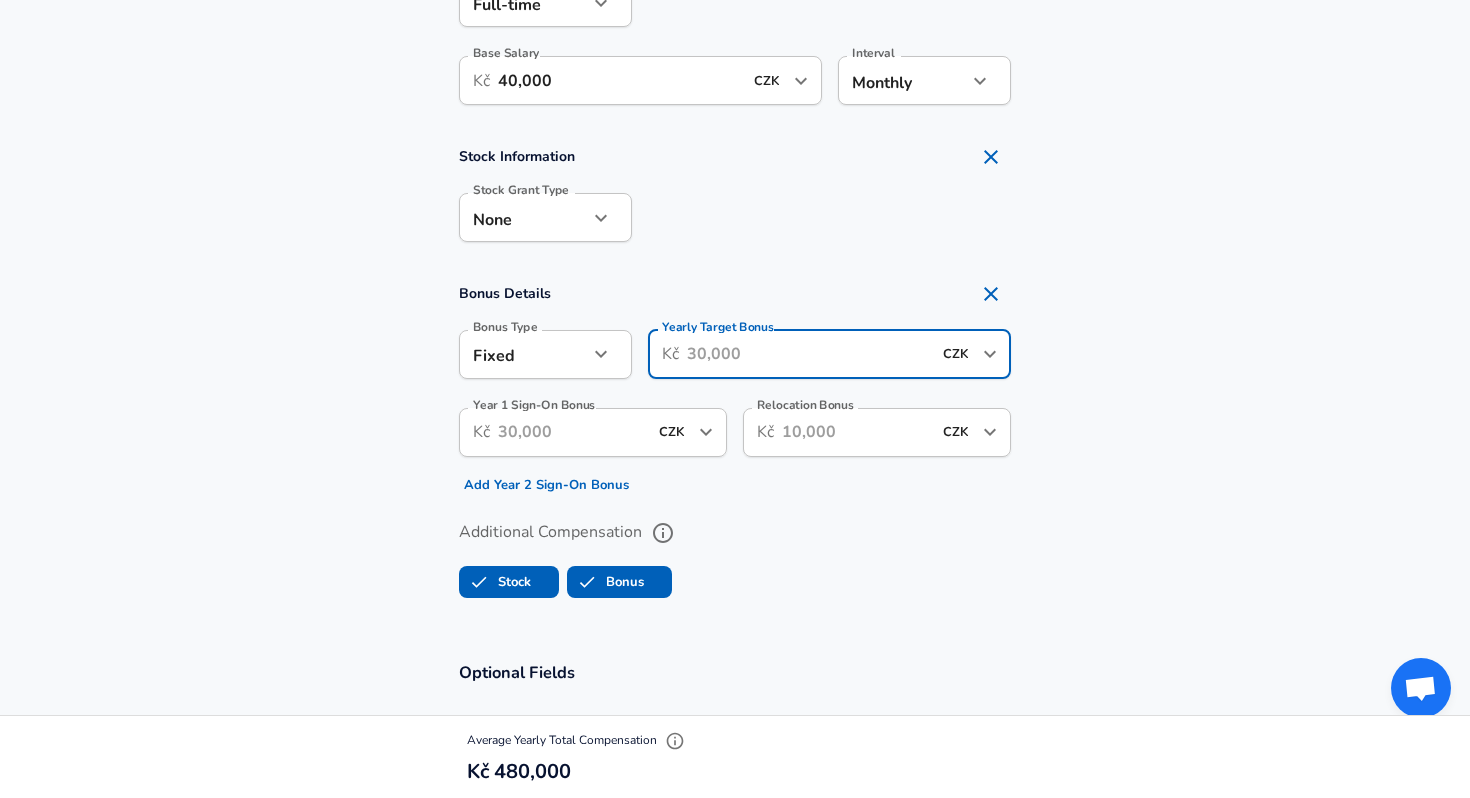 click on "Yearly Target Bonus" at bounding box center [809, 354] 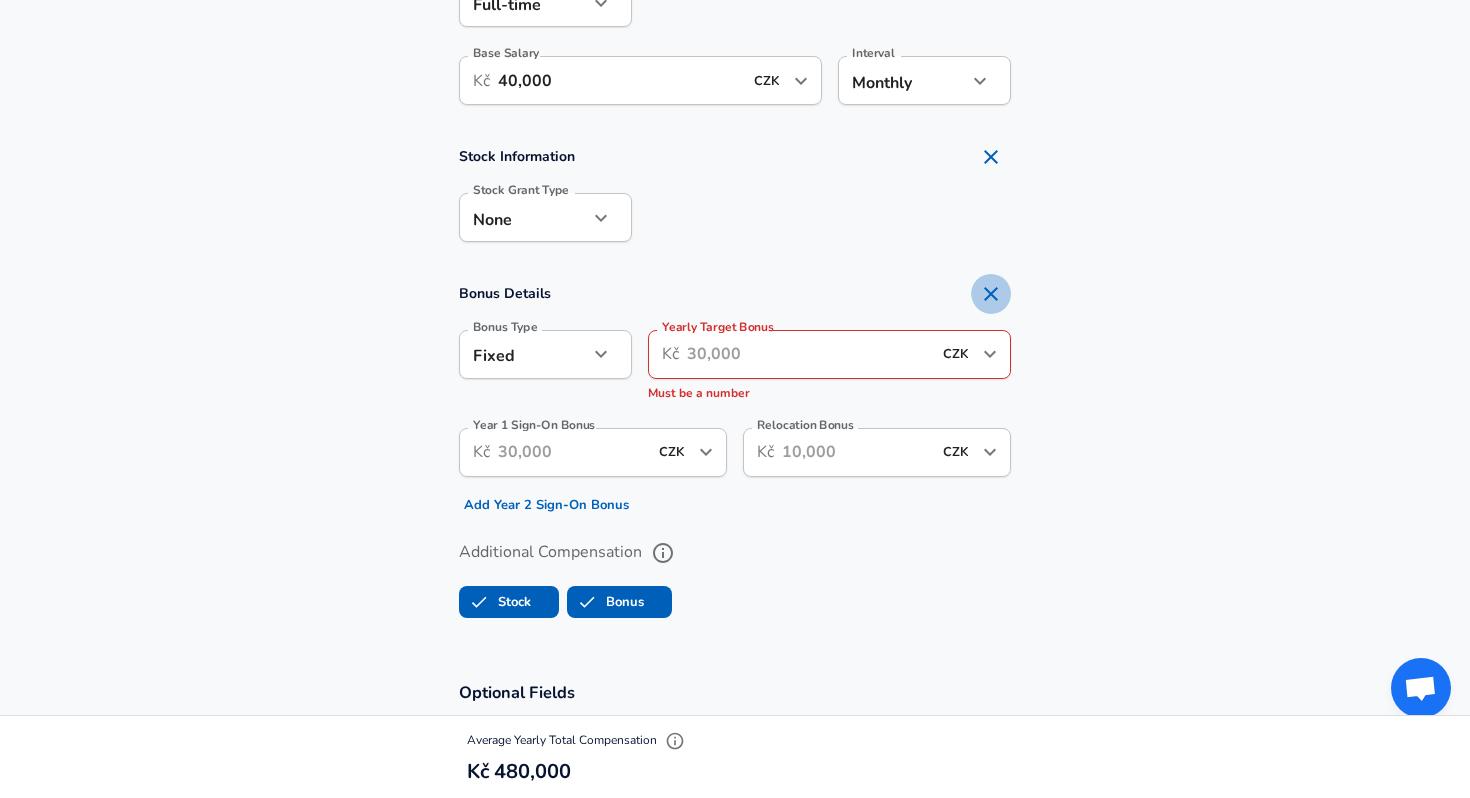 click at bounding box center (991, 294) 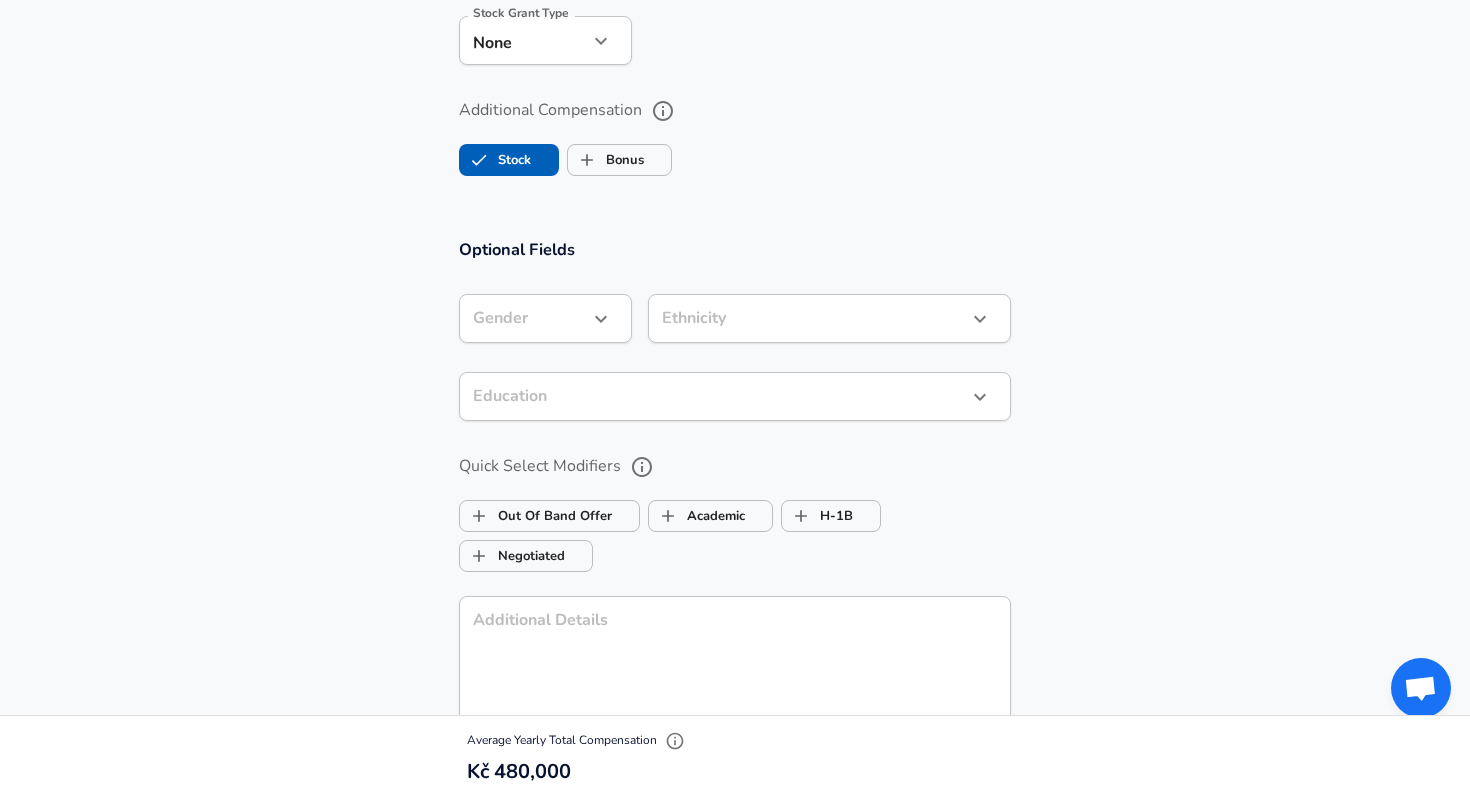 scroll, scrollTop: 1564, scrollLeft: 0, axis: vertical 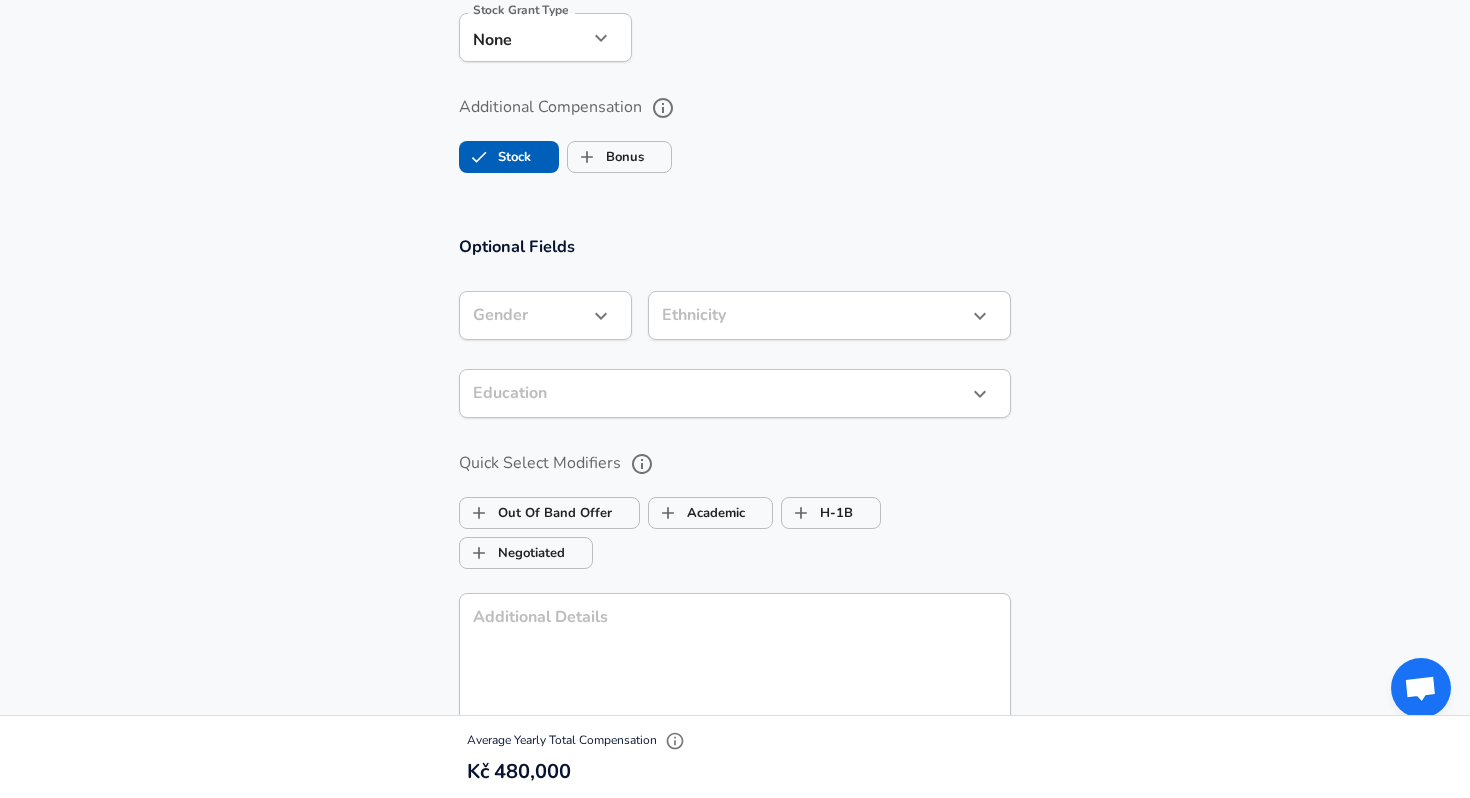 click 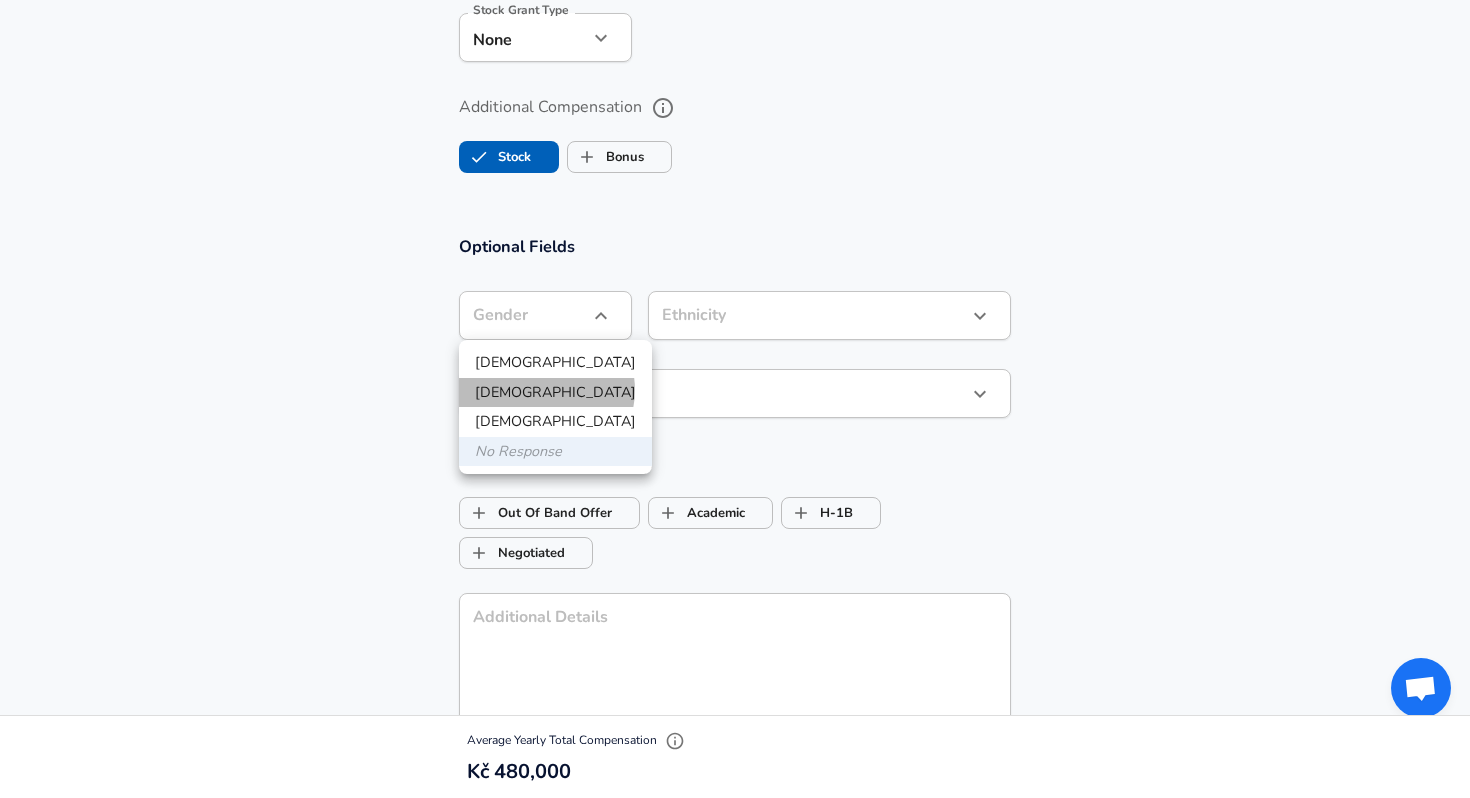 click on "[DEMOGRAPHIC_DATA]" at bounding box center (555, 393) 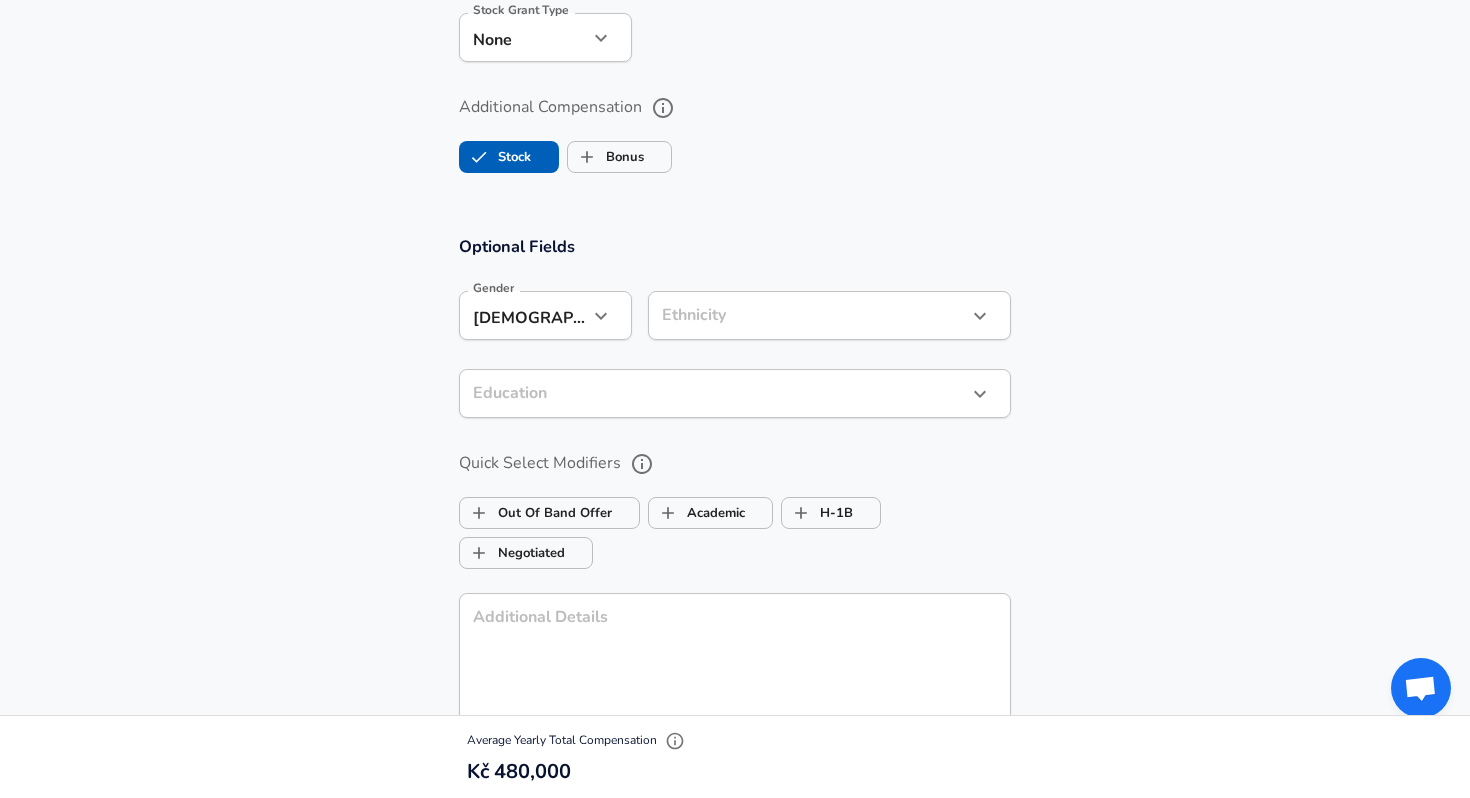 click on "Ethnicity ​ Ethnicity" at bounding box center [829, 318] 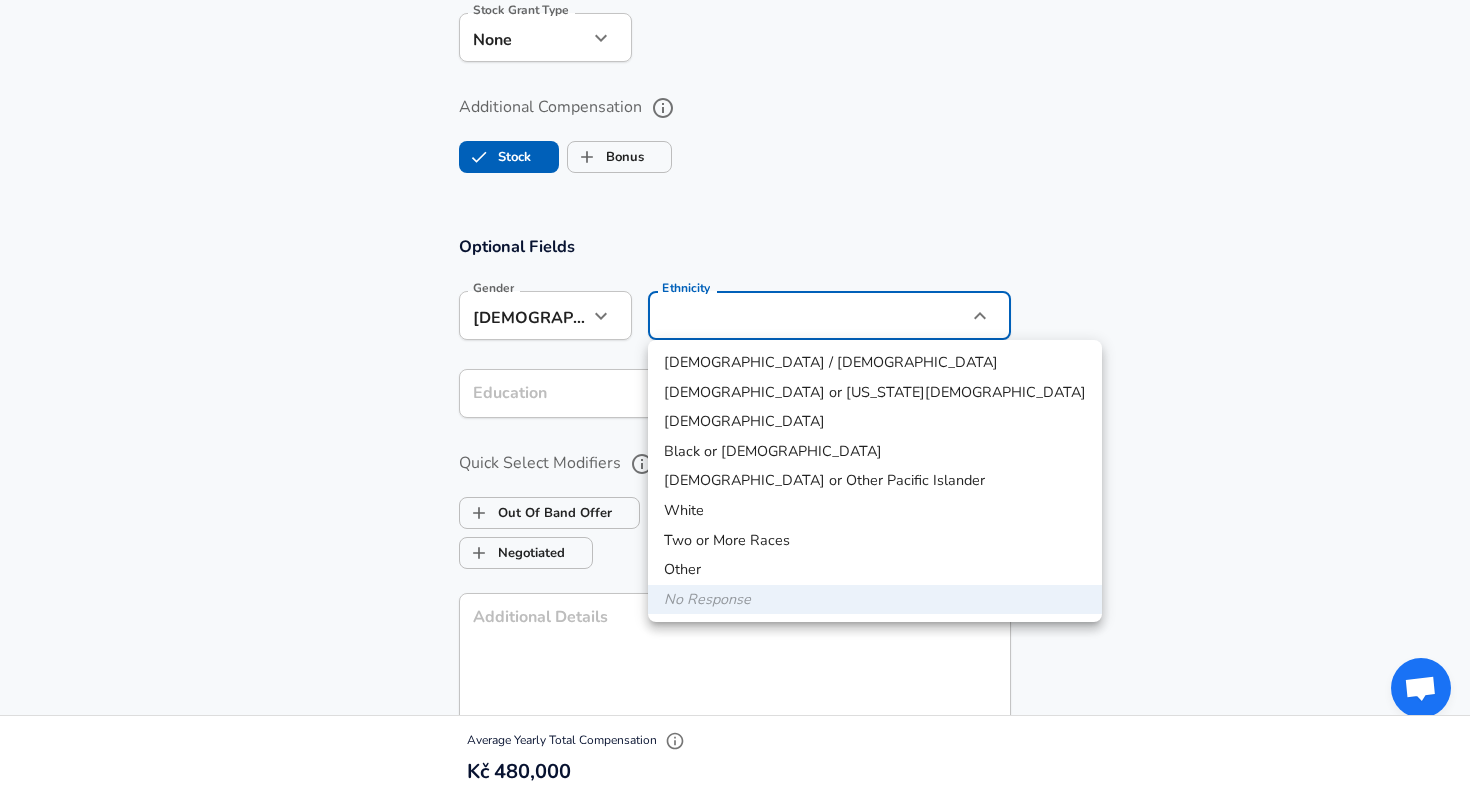 click at bounding box center [735, 399] 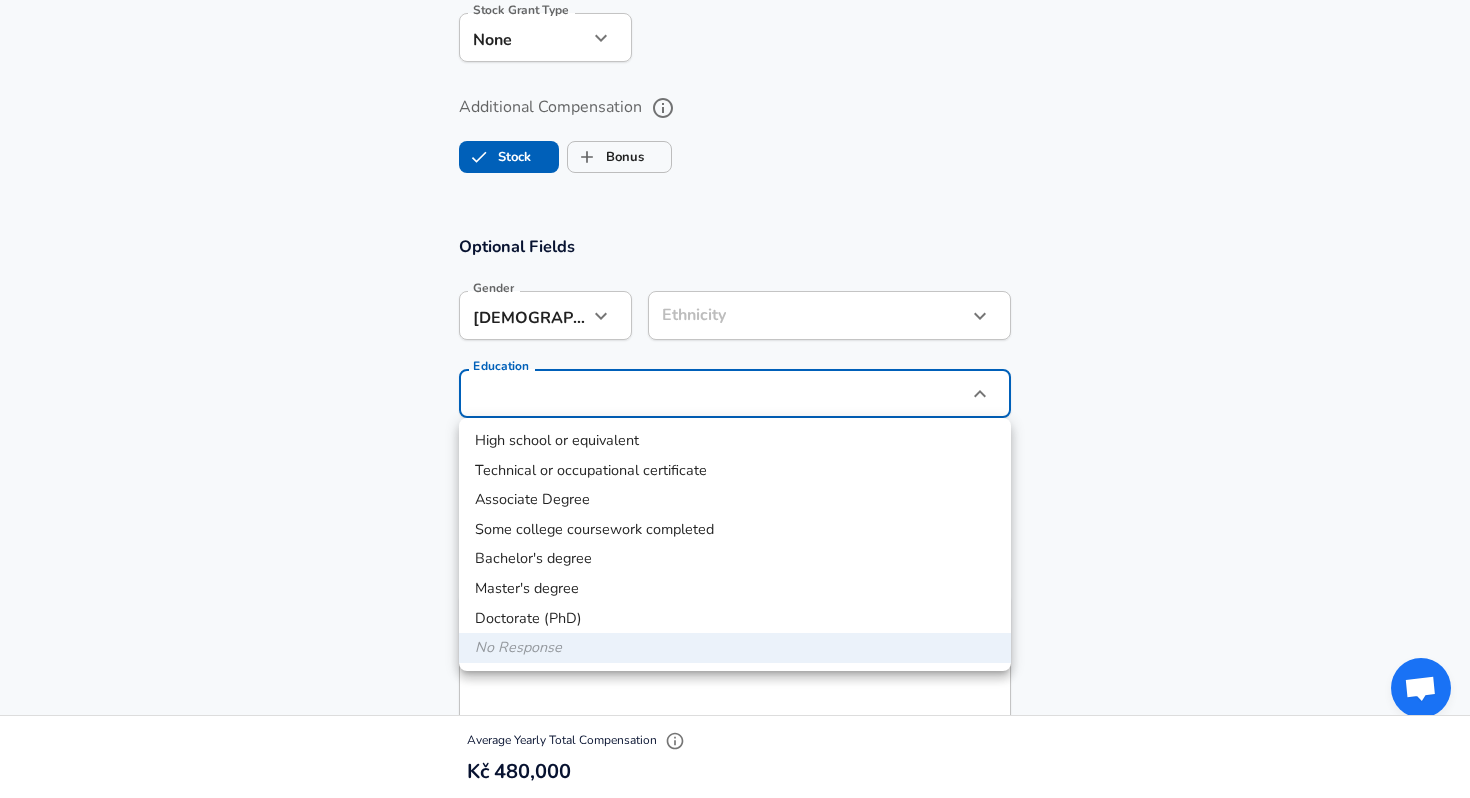 click on "We value your privacy We use cookies to enhance your browsing experience, serve personalized ads or content, and analyze our traffic. By clicking "Accept All", you consent to our use of cookies. Customize    Accept All   Customize Consent Preferences   We use cookies to help you navigate efficiently and perform certain functions. You will find detailed information about all cookies under each consent category below. The cookies that are categorized as "Necessary" are stored on your browser as they are essential for enabling the basic functionalities of the site. ...  Show more Necessary Always Active Necessary cookies are required to enable the basic features of this site, such as providing secure log-in or adjusting your consent preferences. These cookies do not store any personally identifiable data. Cookie _GRECAPTCHA Duration 5 months 27 days Description Google Recaptcha service sets this cookie to identify bots to protect the website against malicious spam attacks. Cookie __stripe_mid Duration 1 year MR" at bounding box center (735, -1165) 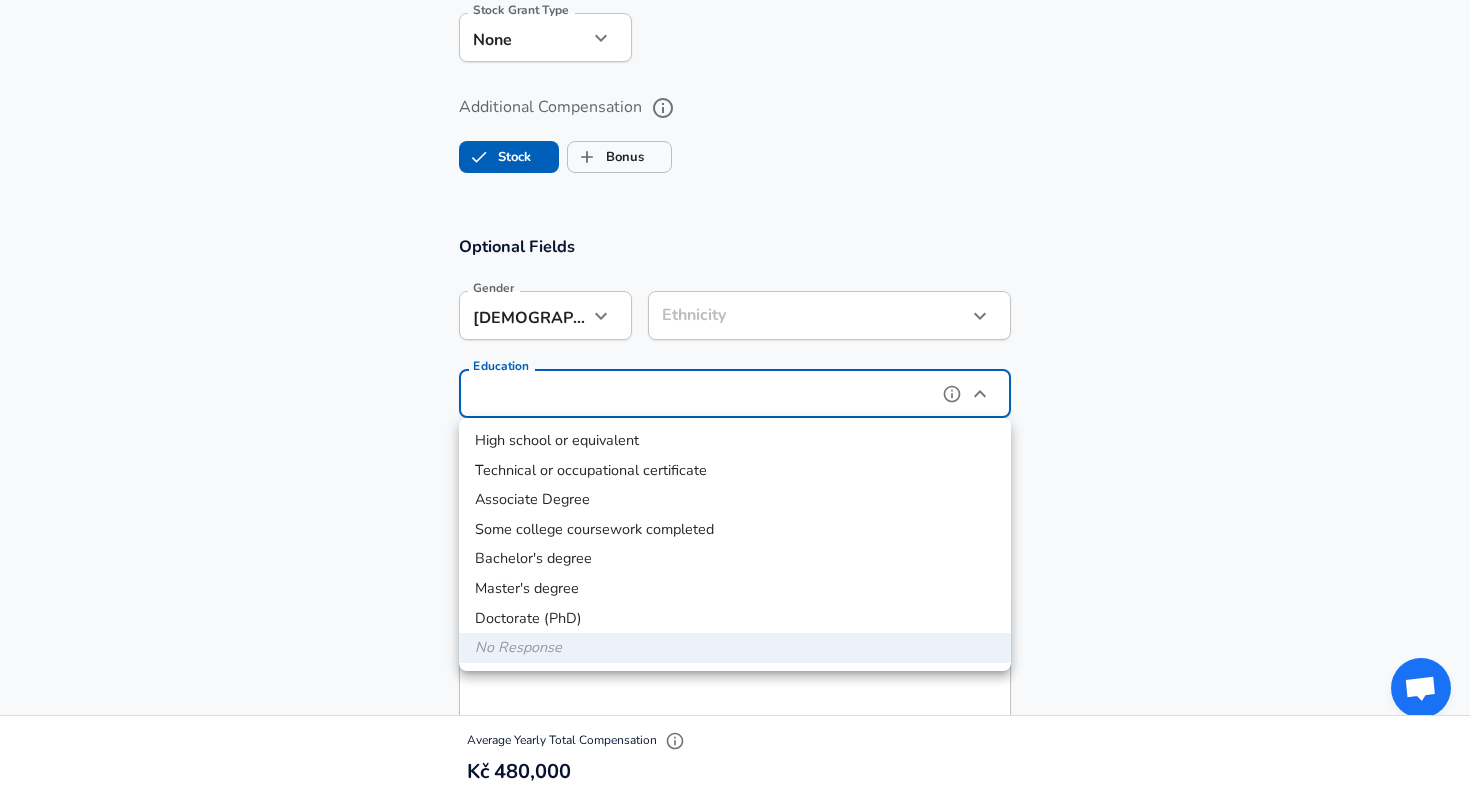type on "Bachelors degree" 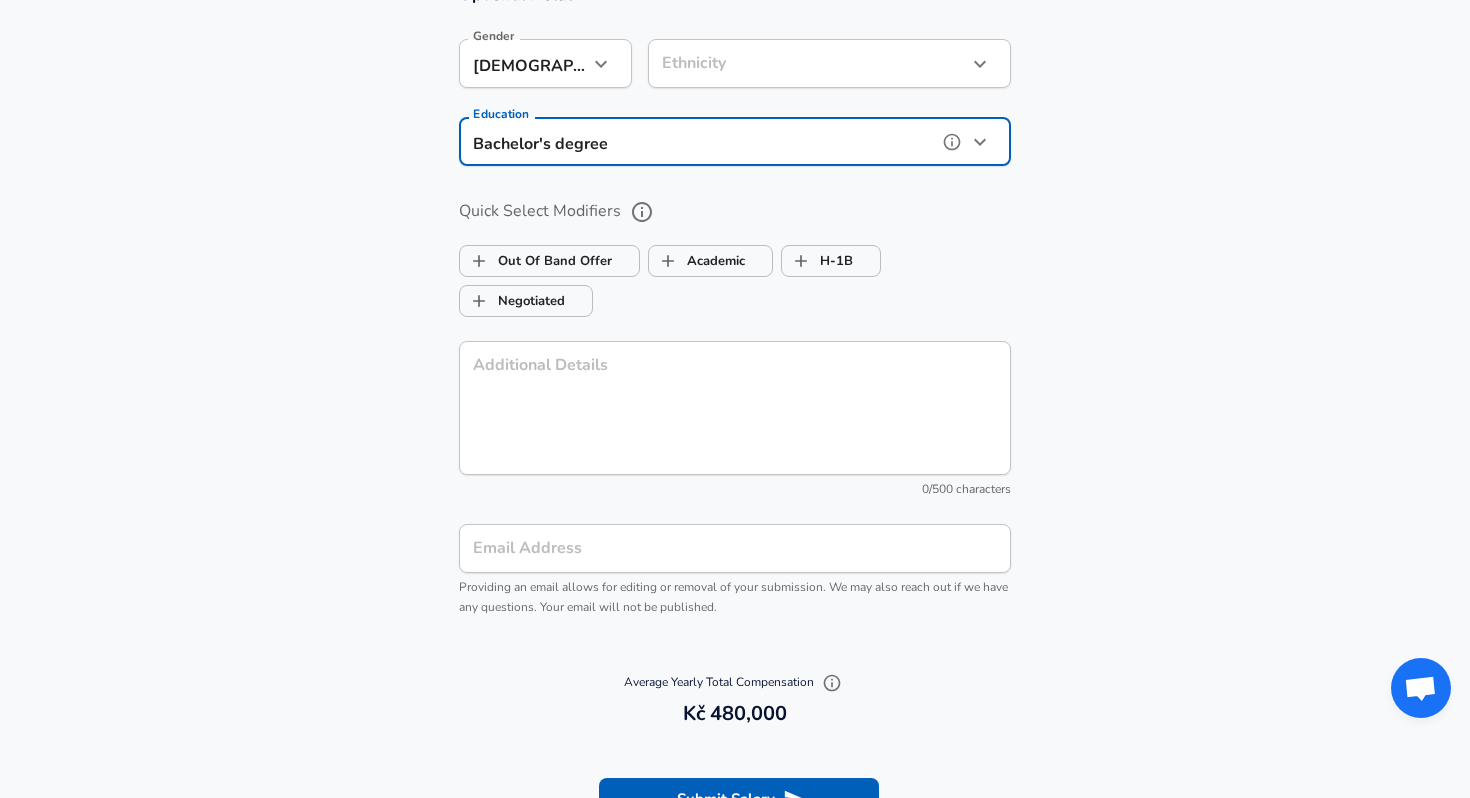 scroll, scrollTop: 1818, scrollLeft: 0, axis: vertical 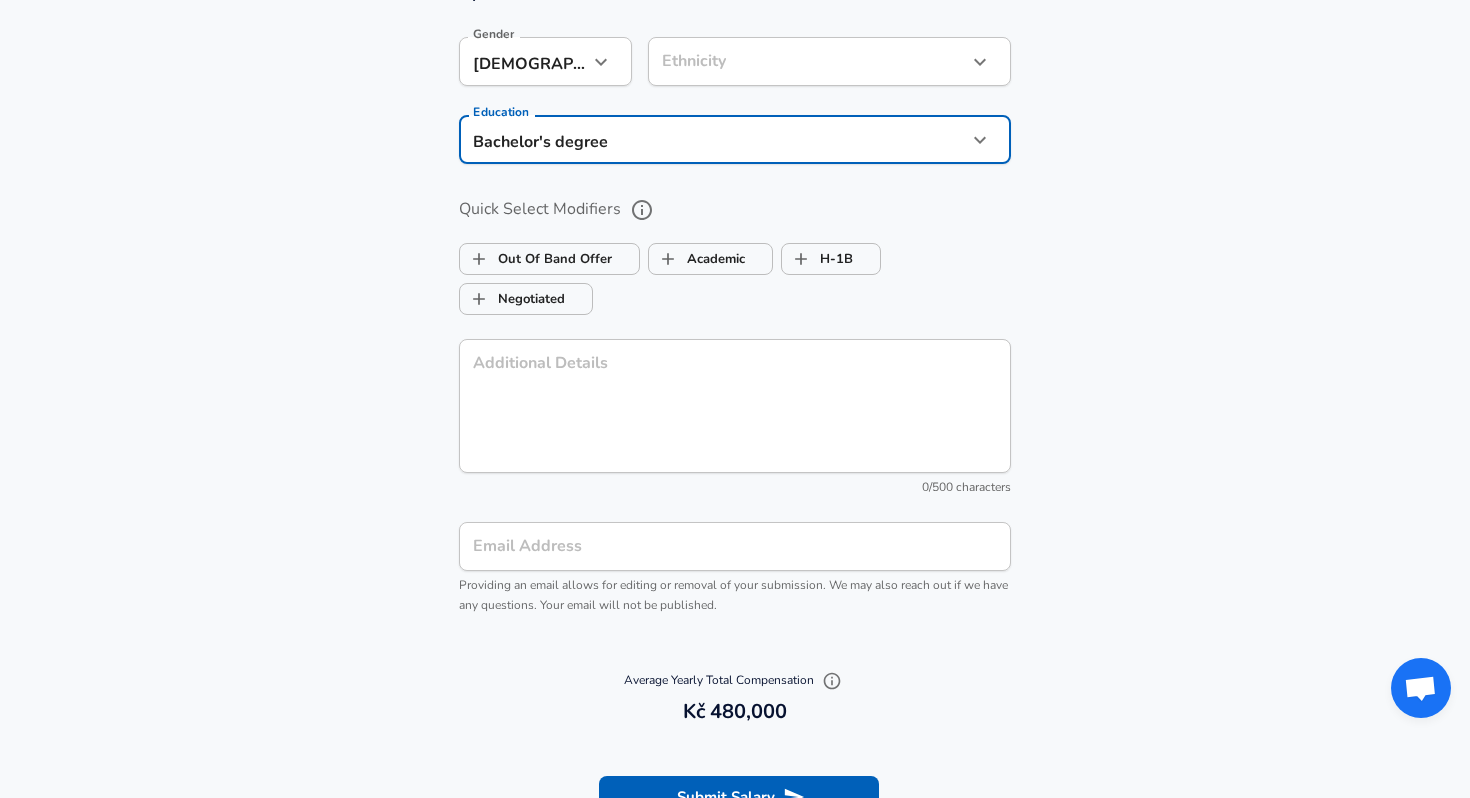 click 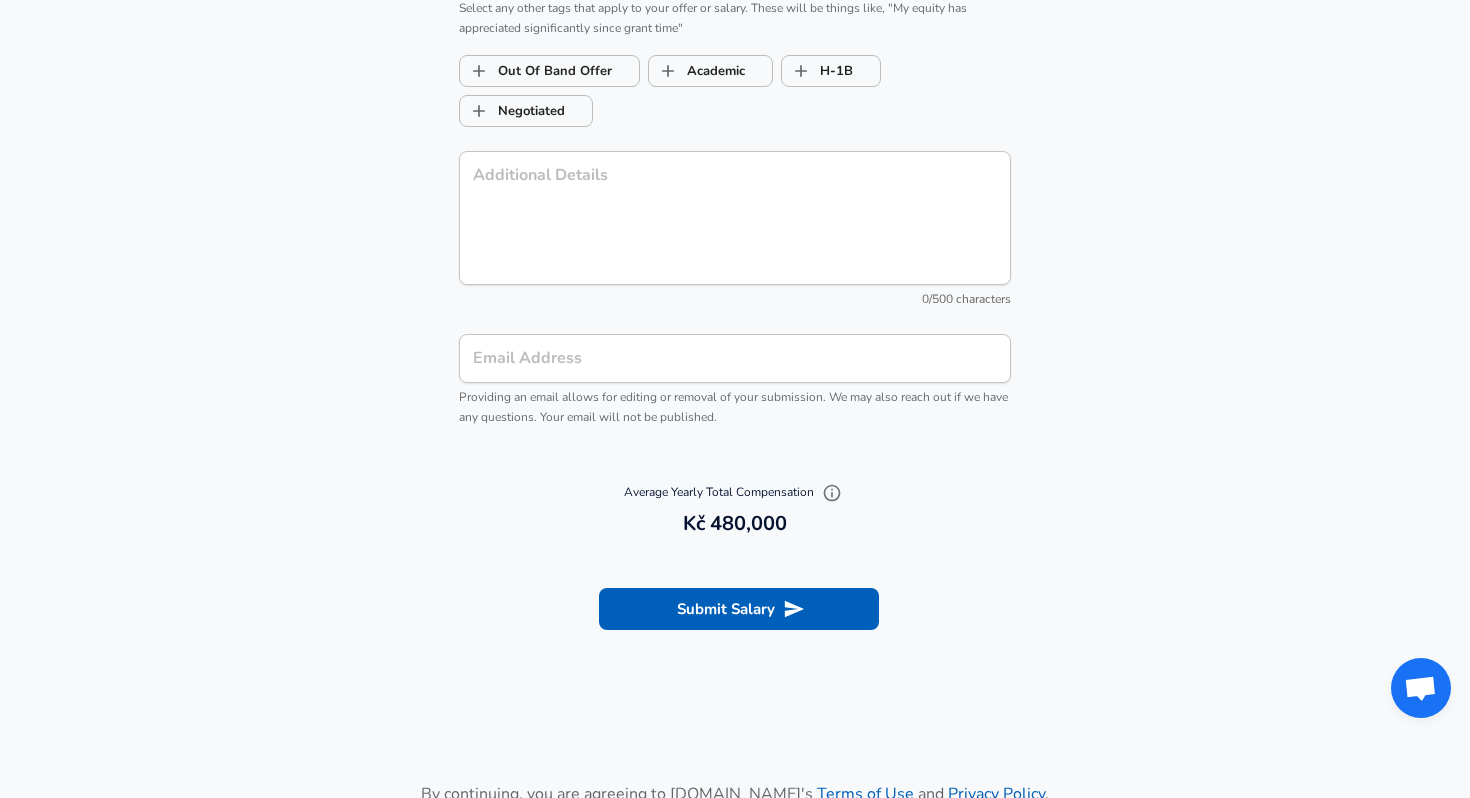 scroll, scrollTop: 2058, scrollLeft: 0, axis: vertical 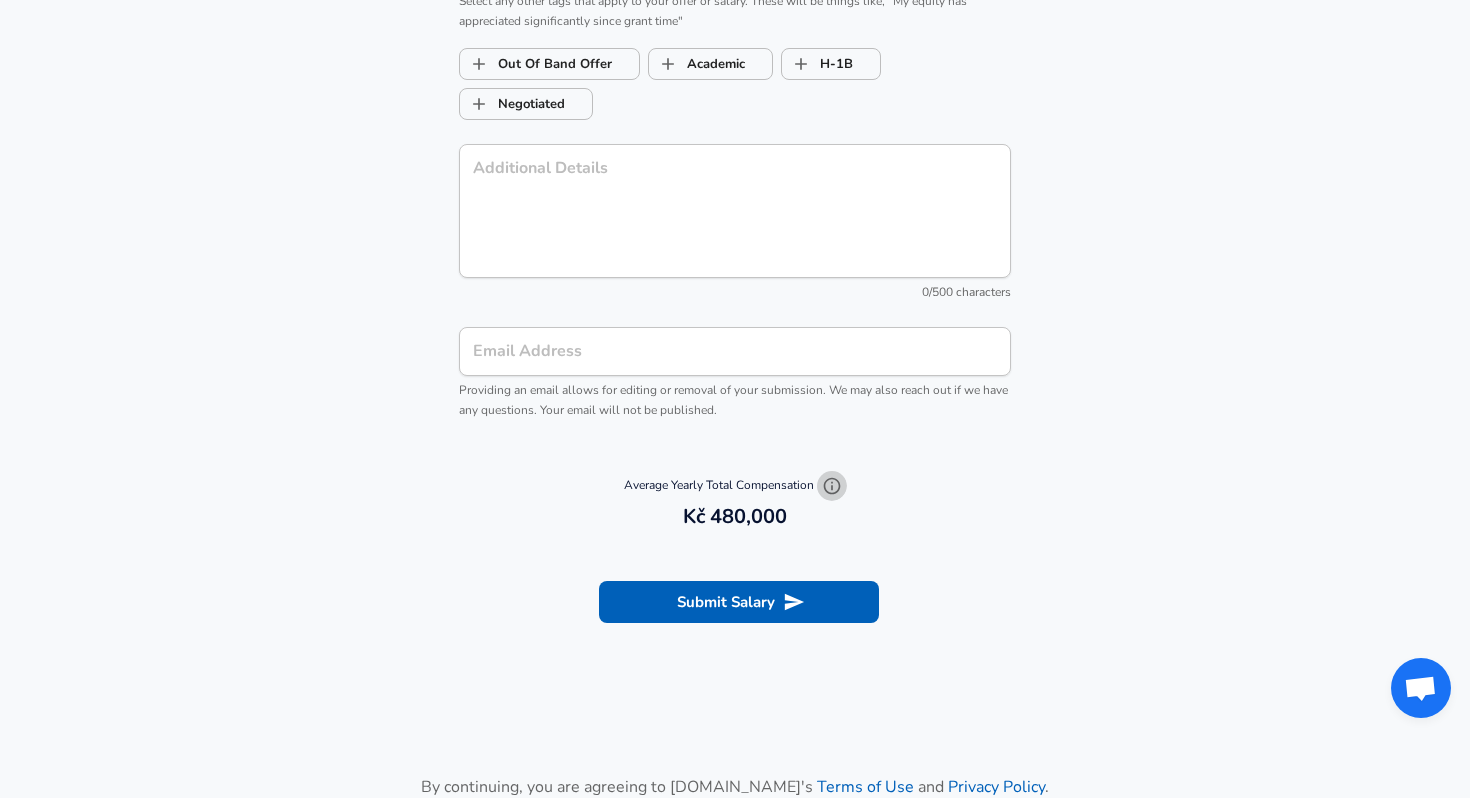 click 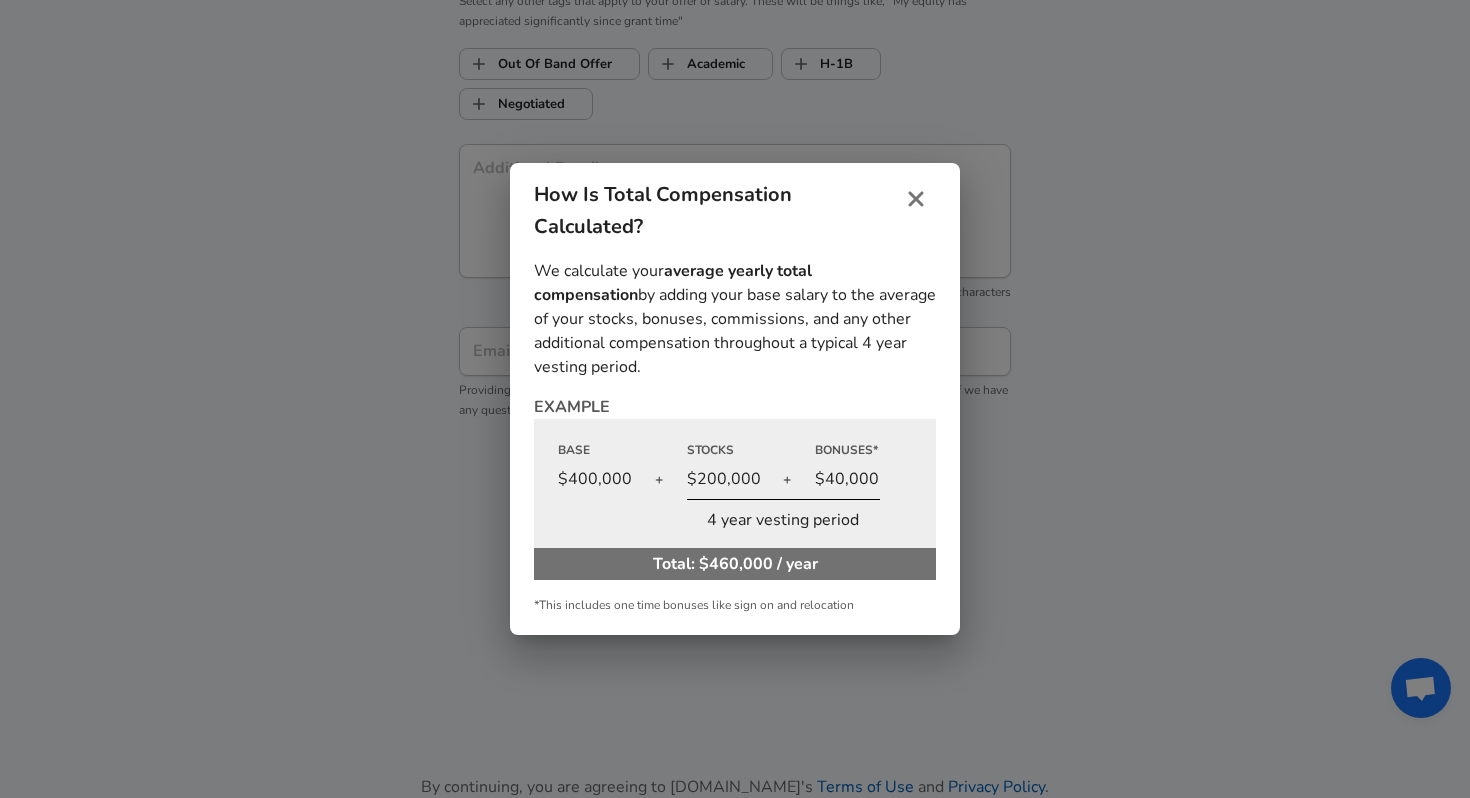 click 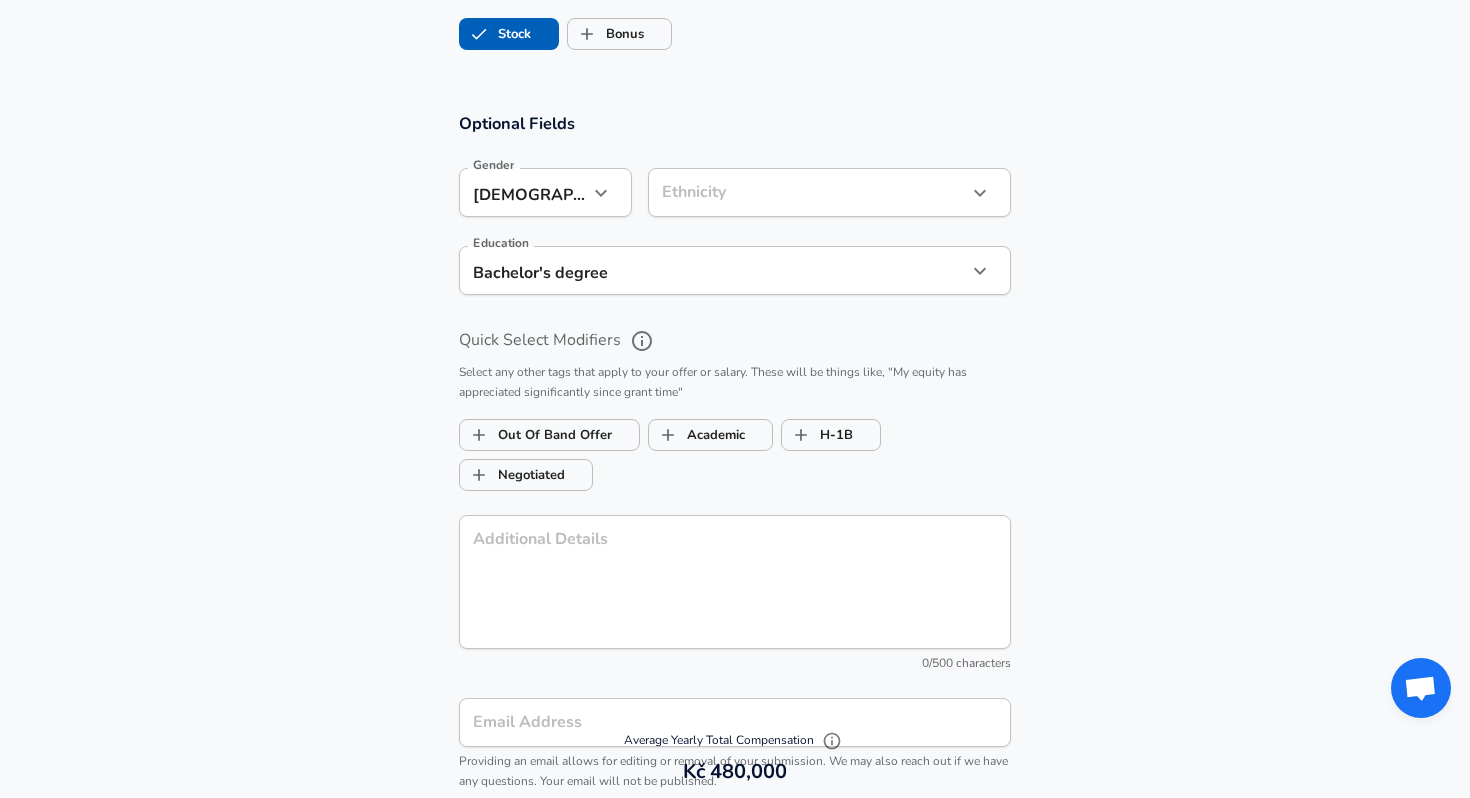 scroll, scrollTop: 2107, scrollLeft: 0, axis: vertical 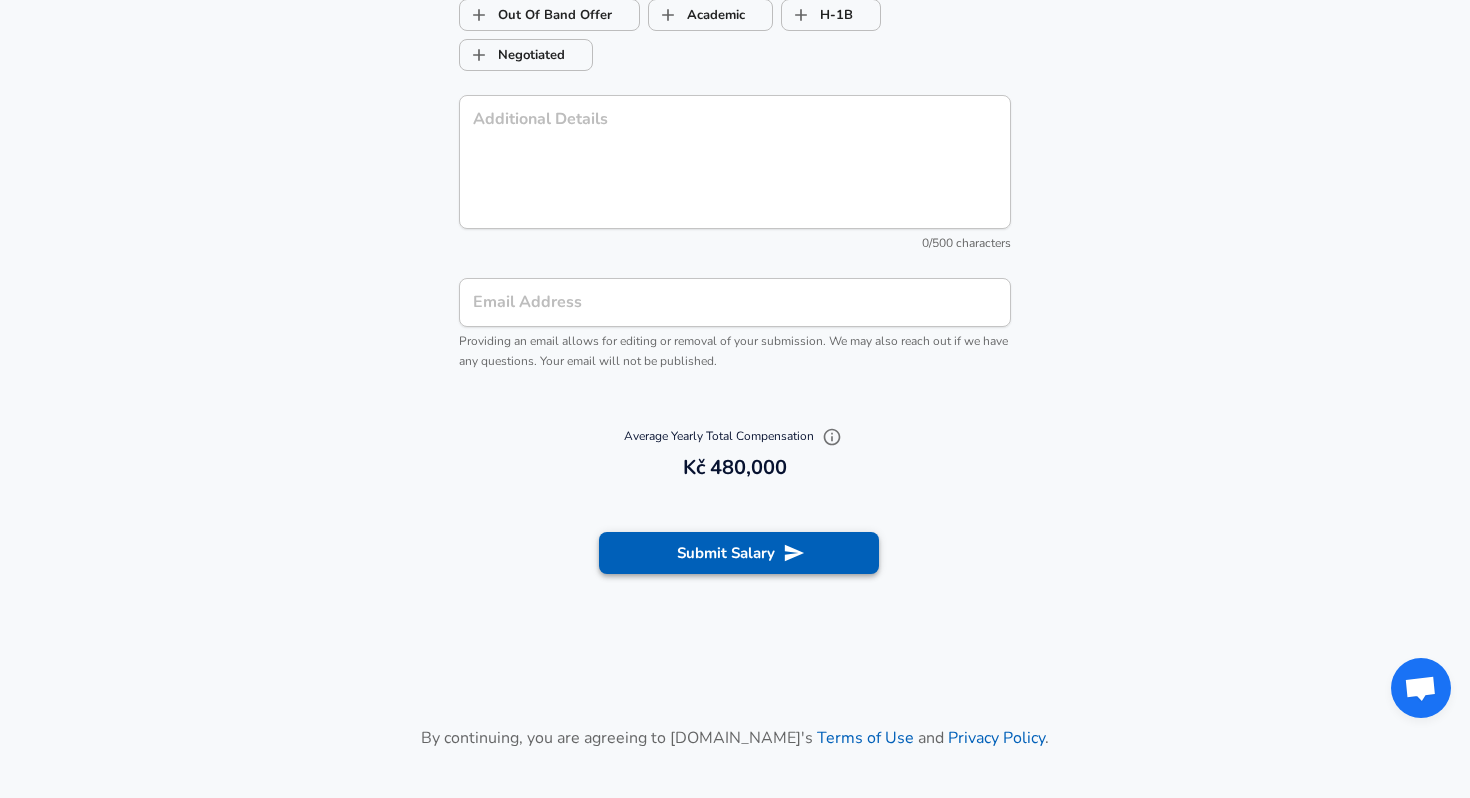 click on "Submit Salary" at bounding box center [739, 553] 